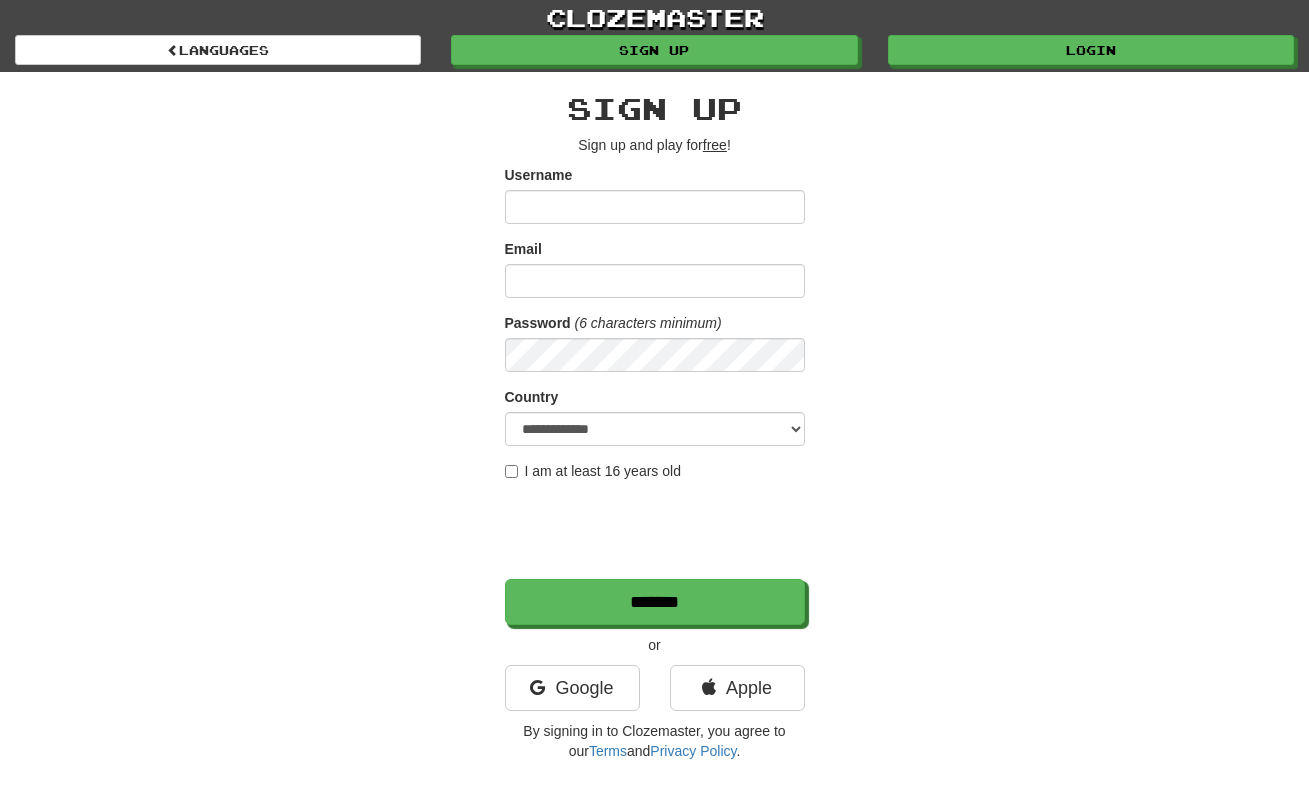 scroll, scrollTop: 0, scrollLeft: 0, axis: both 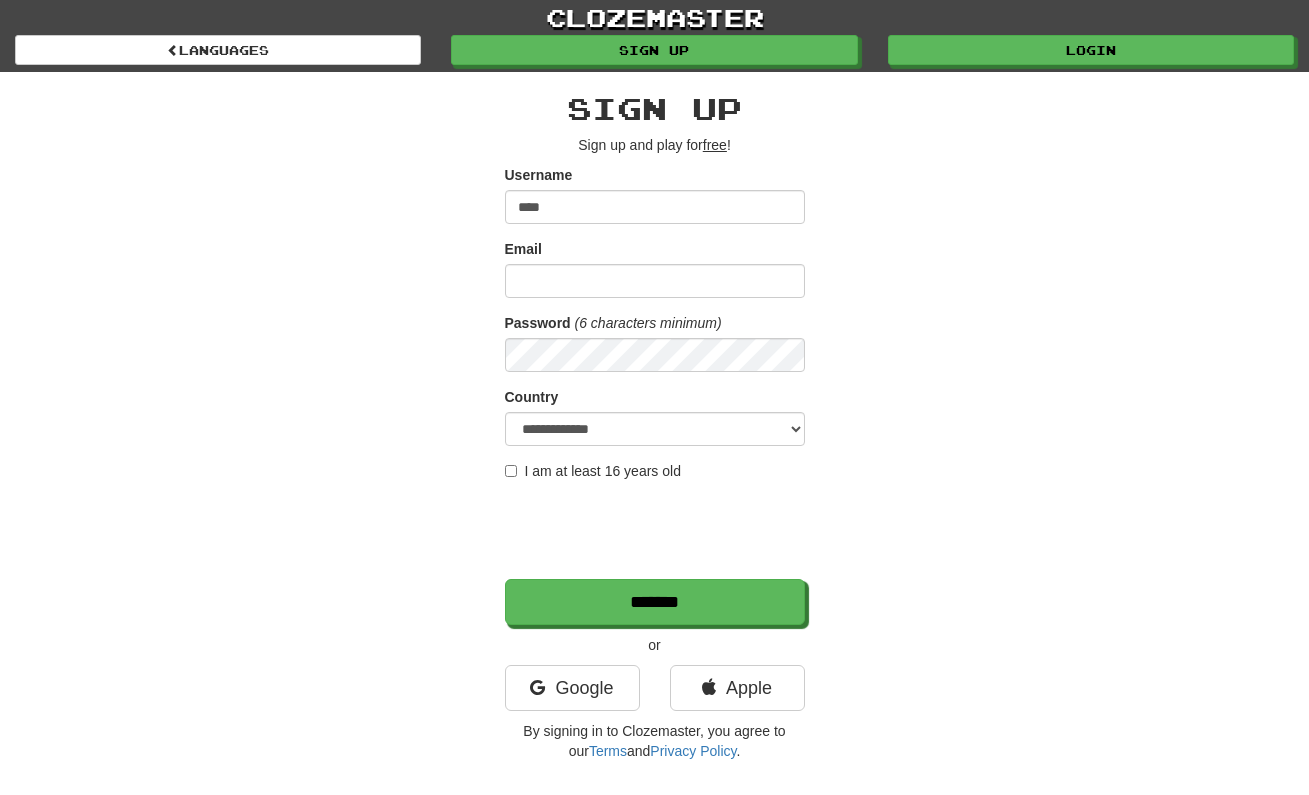 type on "****" 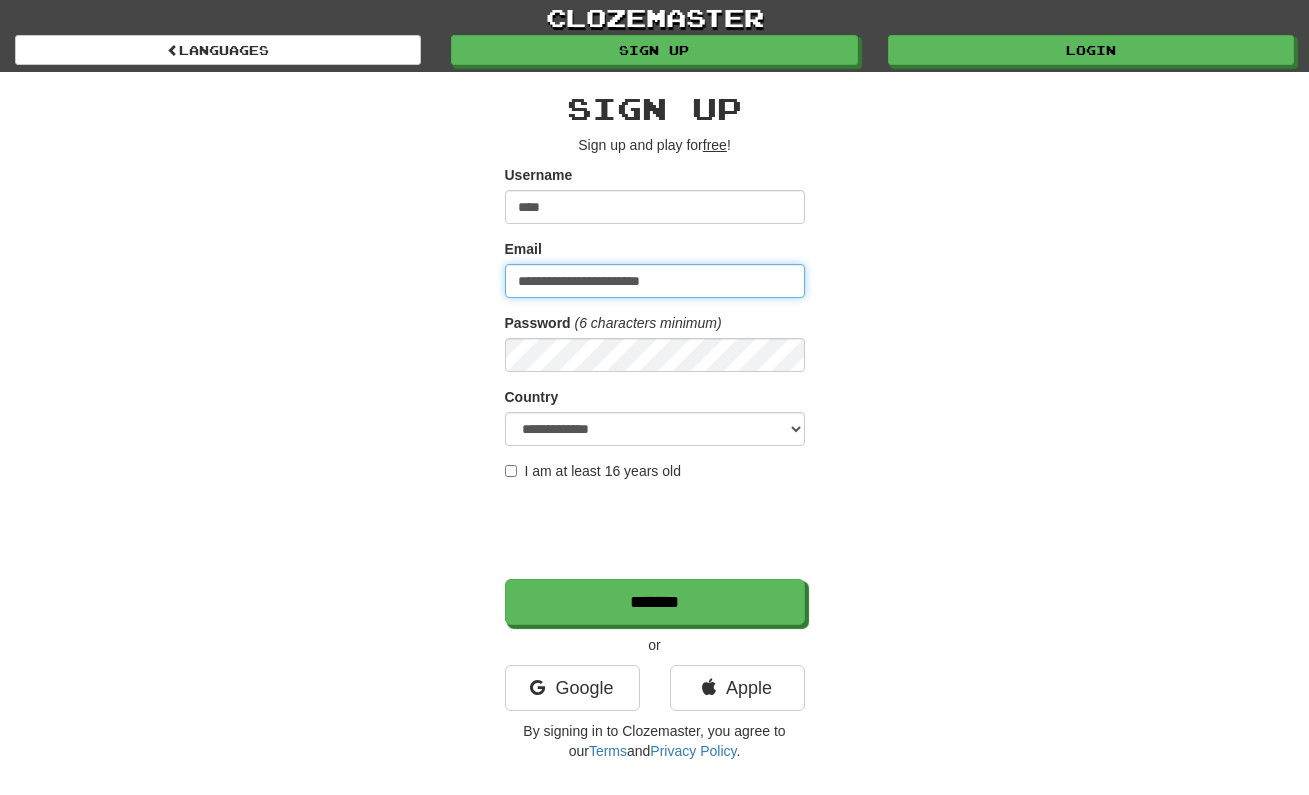 type on "**********" 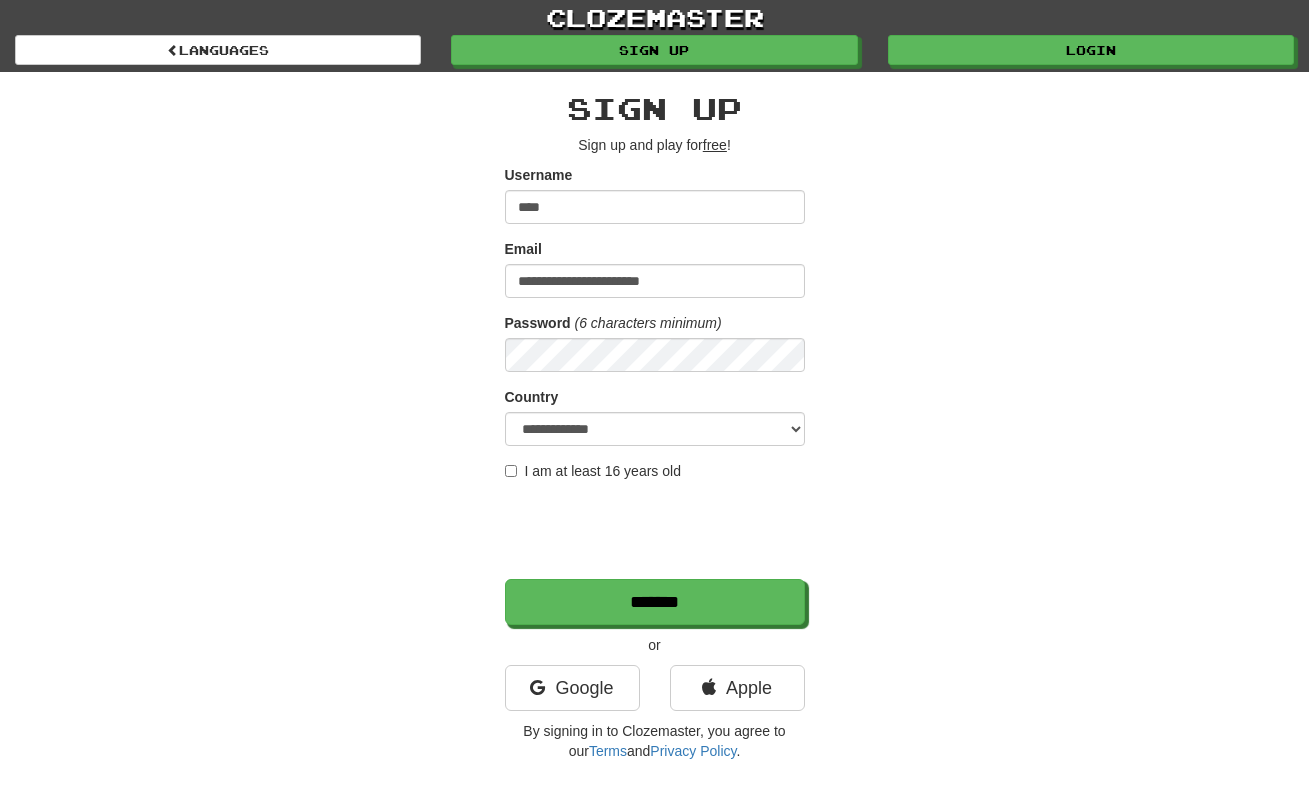 click on "I am at least 16 years old" at bounding box center (593, 471) 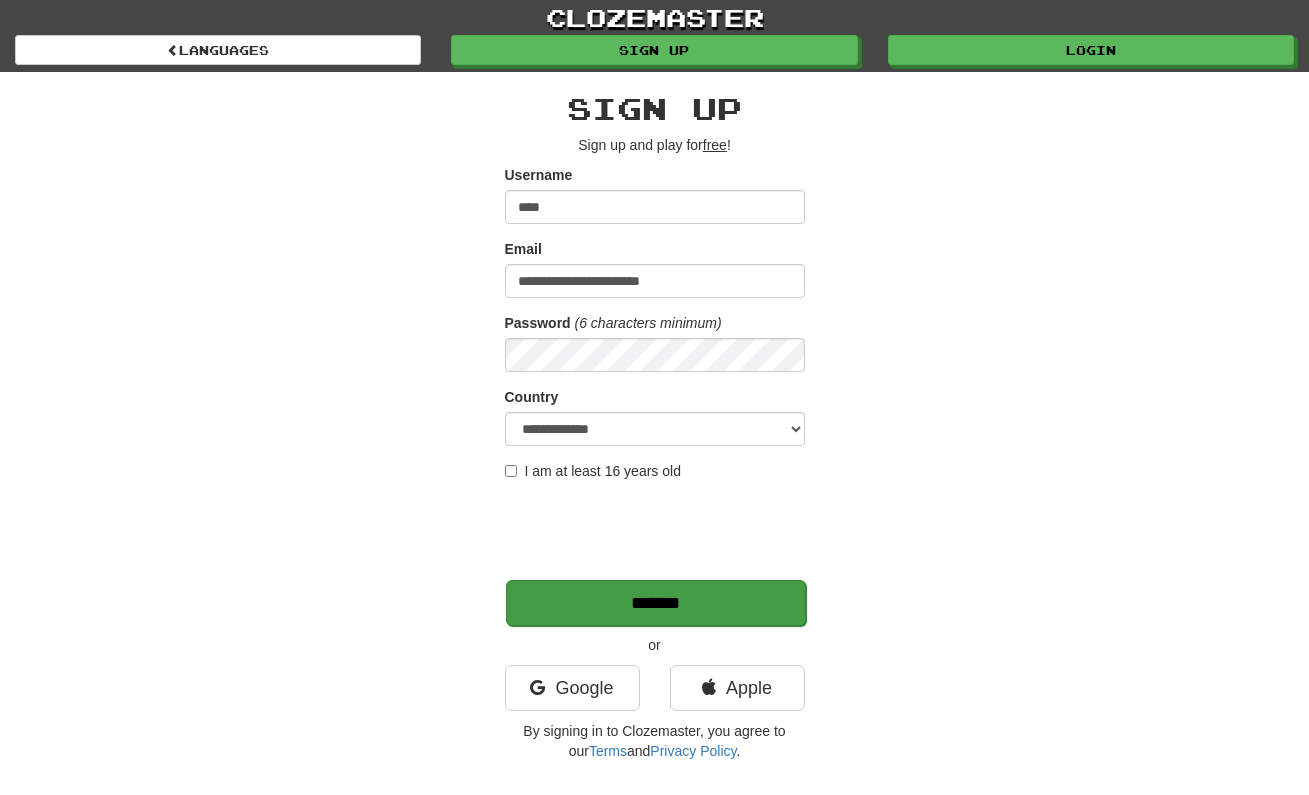 click on "*******" at bounding box center (656, 603) 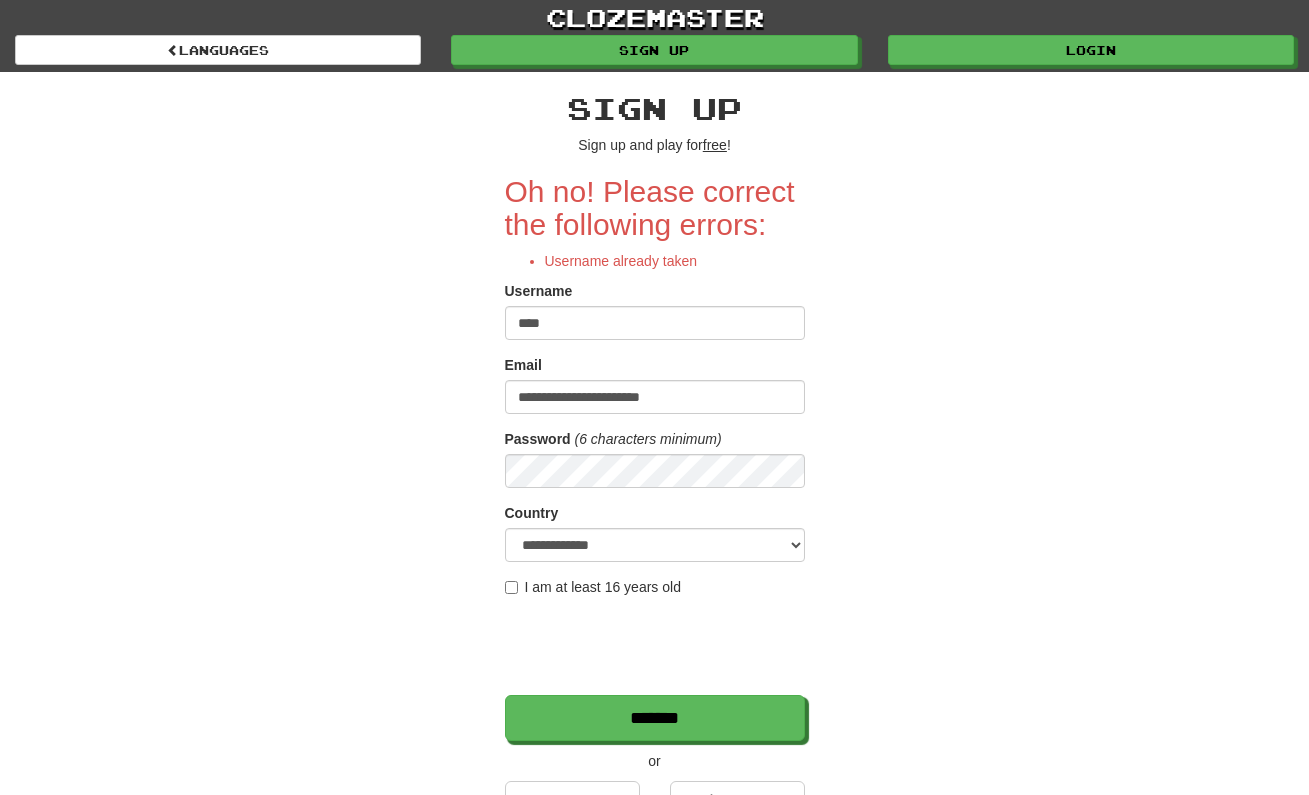 scroll, scrollTop: 0, scrollLeft: 0, axis: both 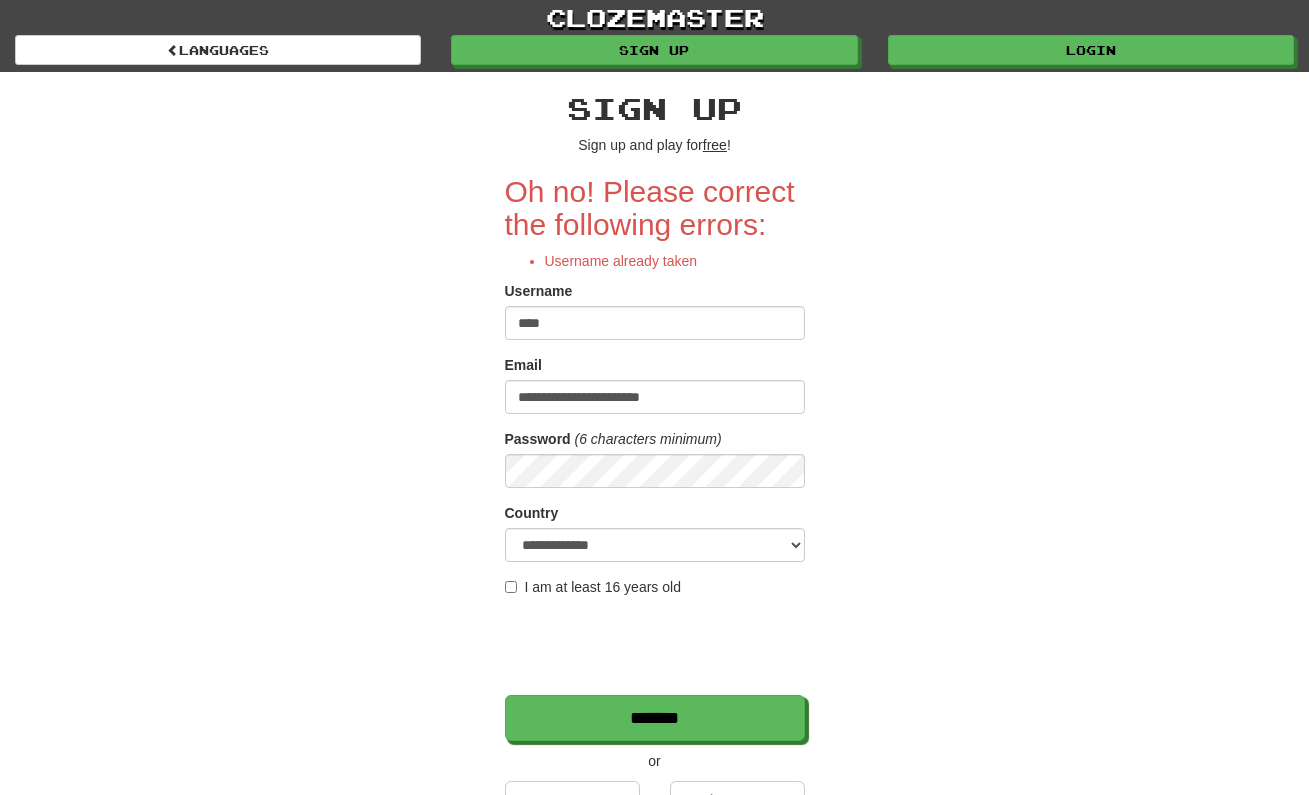 click on "Sign up
Sign up and play for  free !
Oh no! Please correct the following errors:
Username already taken
Username
[USERNAME]
Email
[EMAIL]
Password
(6 characters minimum)
Country
[COUNTRY]
[COUNTRY]
[COUNTRY]
[COUNTRY]
[COUNTRY]
[COUNTRY]
[COUNTRY]
[COUNTRY]
[COUNTRY]
[COUNTRY]
[COUNTRY]
[COUNTRY]
[COUNTRY]
[COUNTRY]
[COUNTRY]
[COUNTRY]
[COUNTRY]
[COUNTRY]
[COUNTRY]
[COUNTRY]
[COUNTRY]
[COUNTRY]
[COUNTRY]
[COUNTRY]
[COUNTRY]
[COUNTRY]
[COUNTRY]
[COUNTRY]
[COUNTRY]
[COUNTRY]
[COUNTRY]
[COUNTRY]
[COUNTRY]
[COUNTRY]
[COUNTRY]
[COUNTRY]
[COUNTRY]
[COUNTRY]
[COUNTRY]
[COUNTRY]
[COUNTRY]
[COUNTRY]
[COUNTRY]
[COUNTRY]
[COUNTRY]
[COUNTRY]" at bounding box center (655, 479) 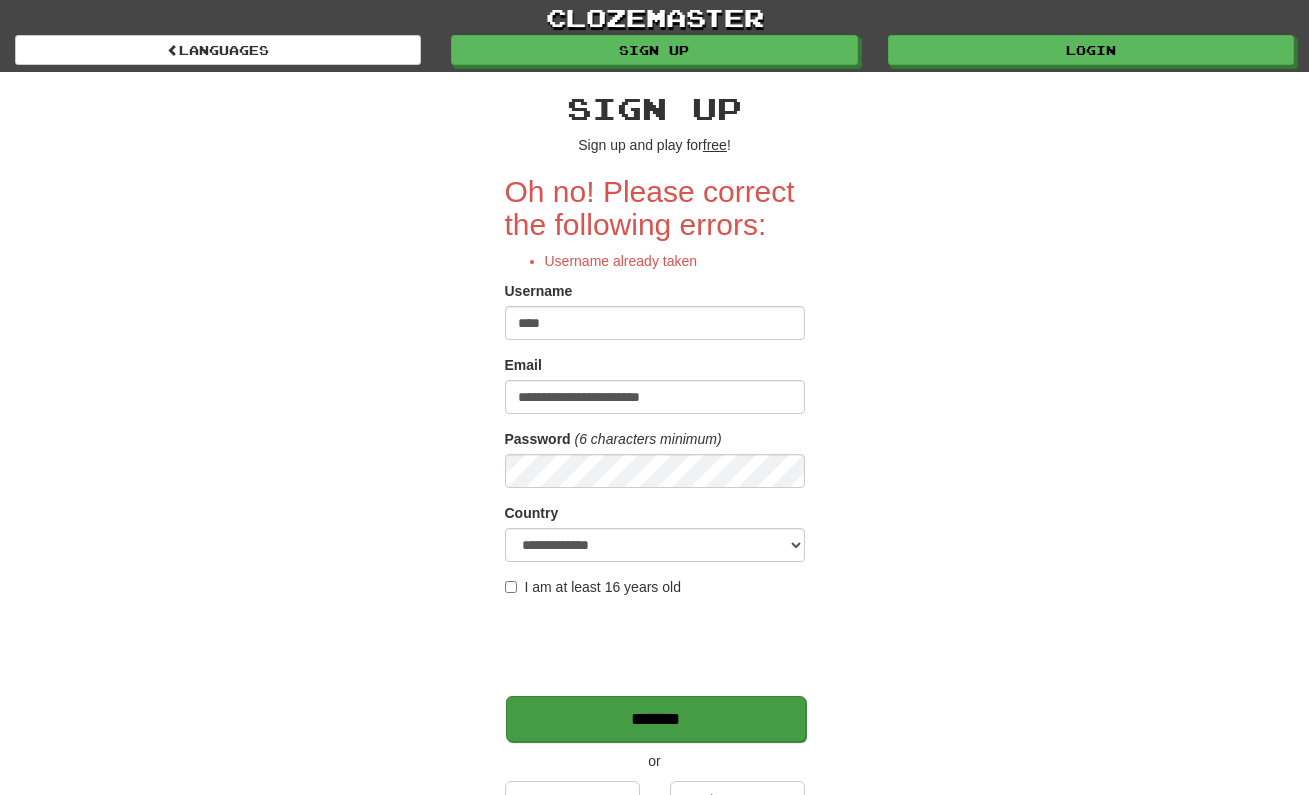 click on "*******" at bounding box center (656, 719) 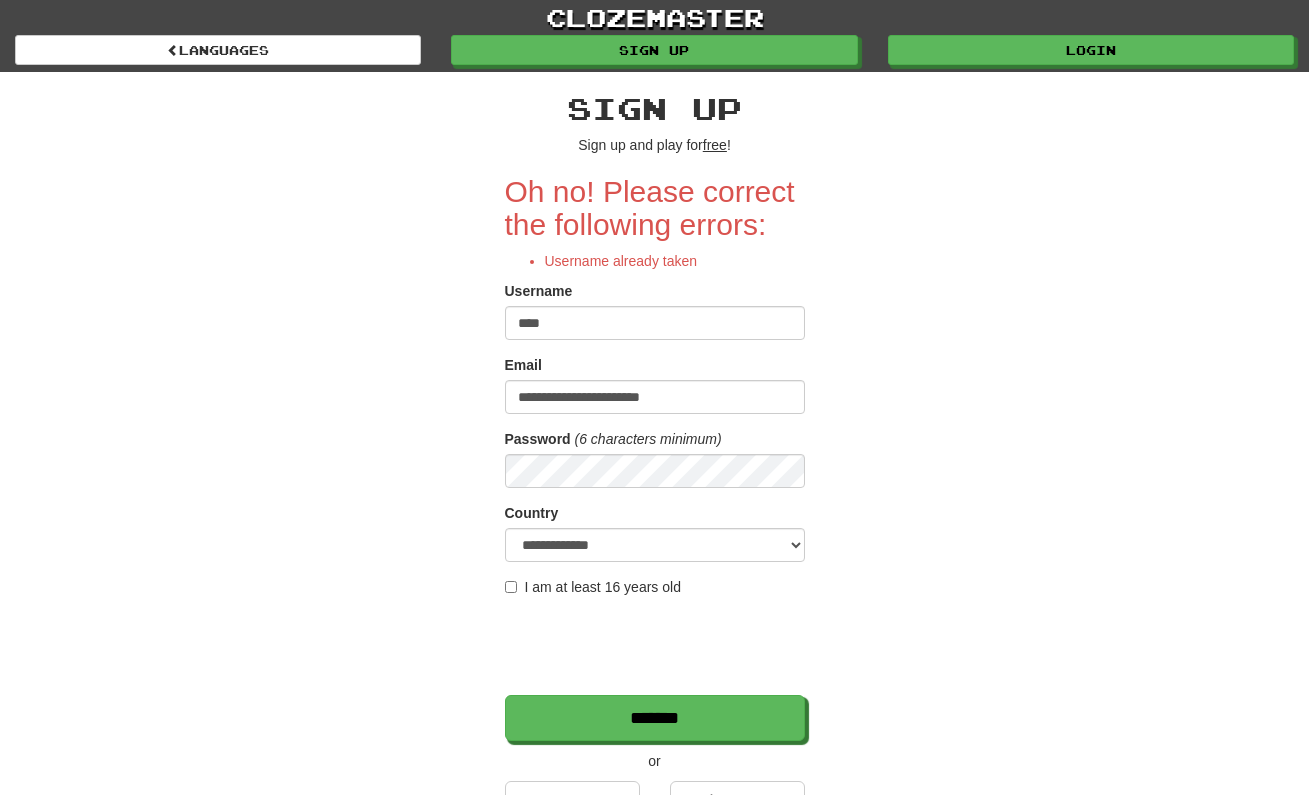 scroll, scrollTop: 0, scrollLeft: 0, axis: both 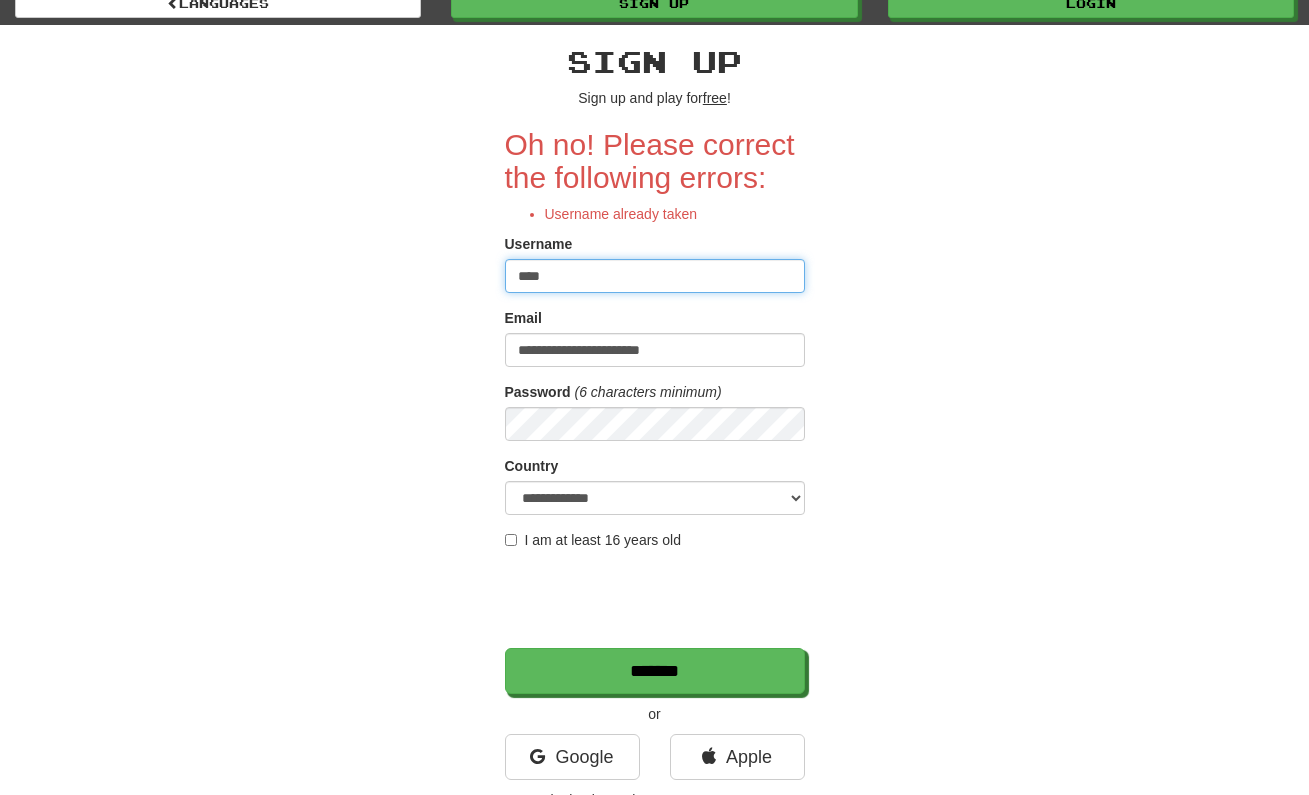 click on "****" at bounding box center (655, 276) 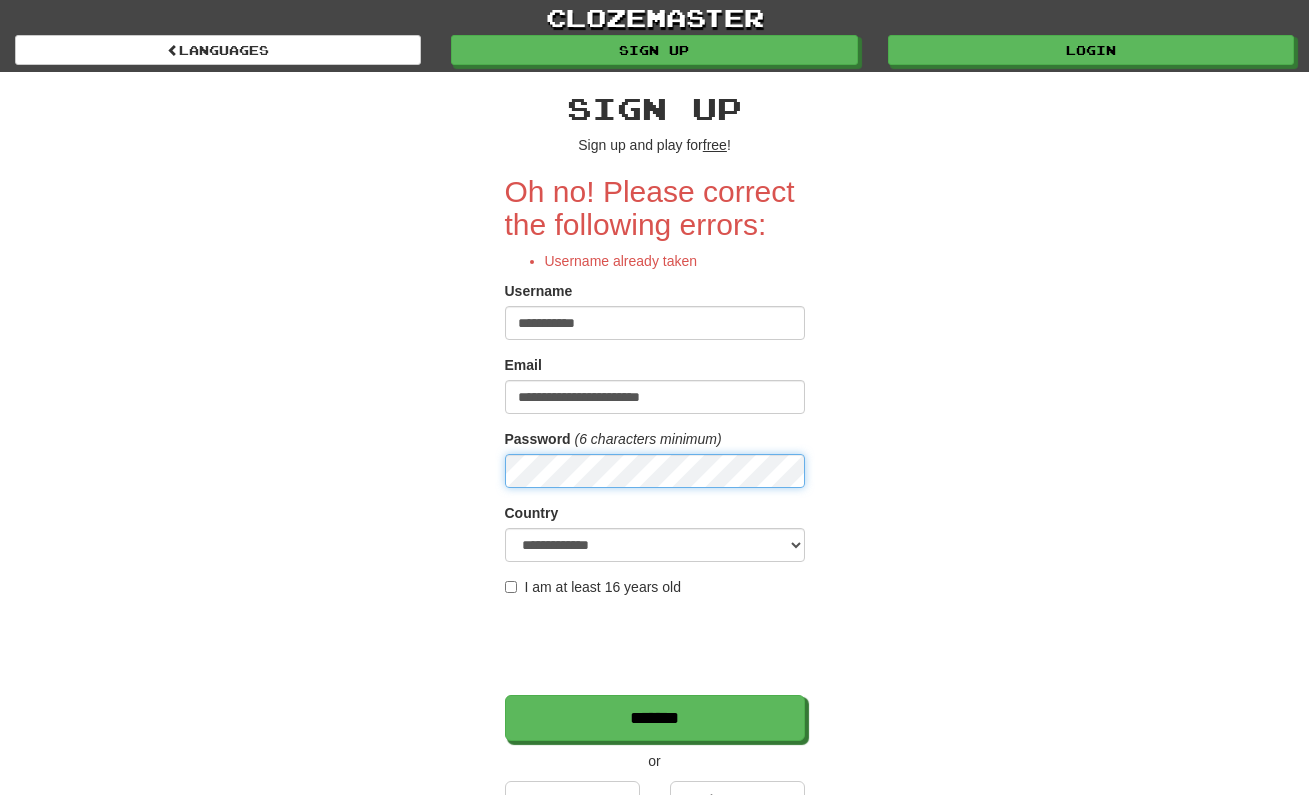 scroll, scrollTop: 0, scrollLeft: 0, axis: both 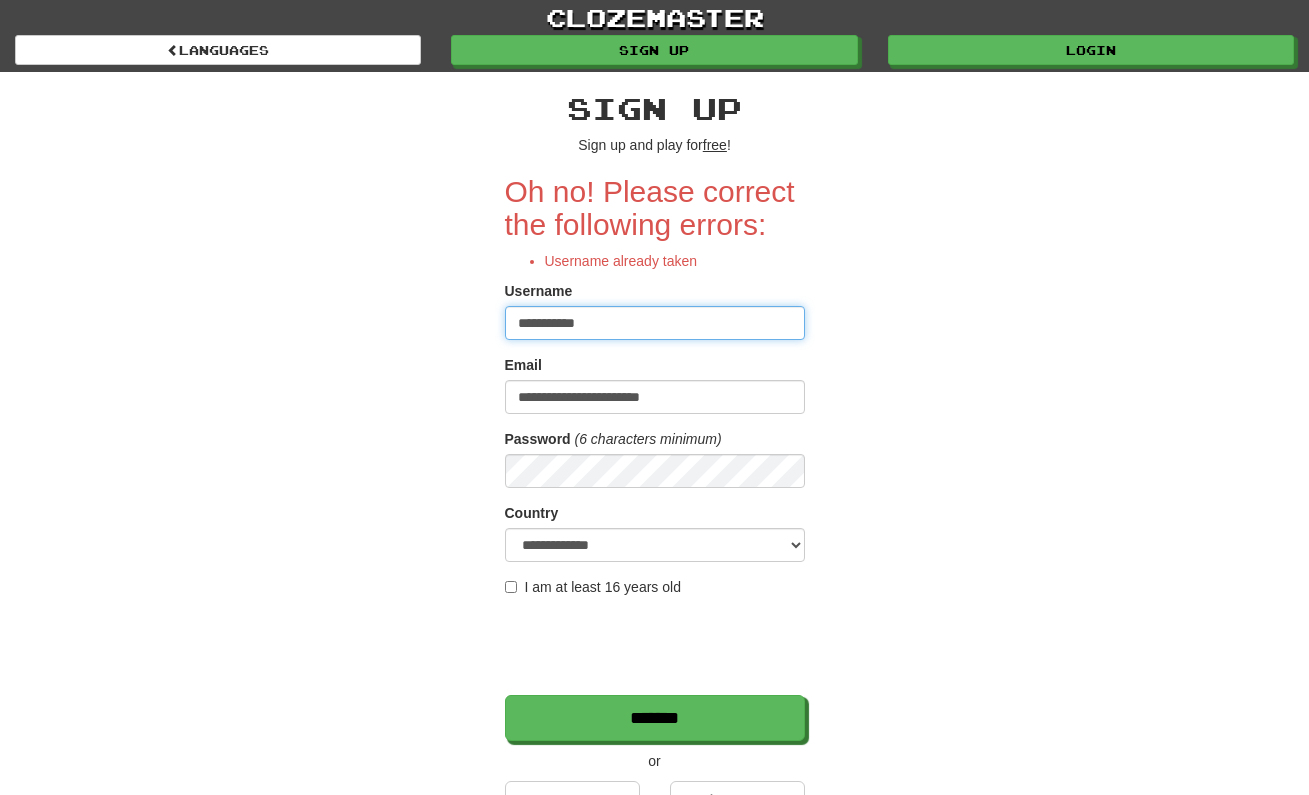 click on "**********" at bounding box center [655, 323] 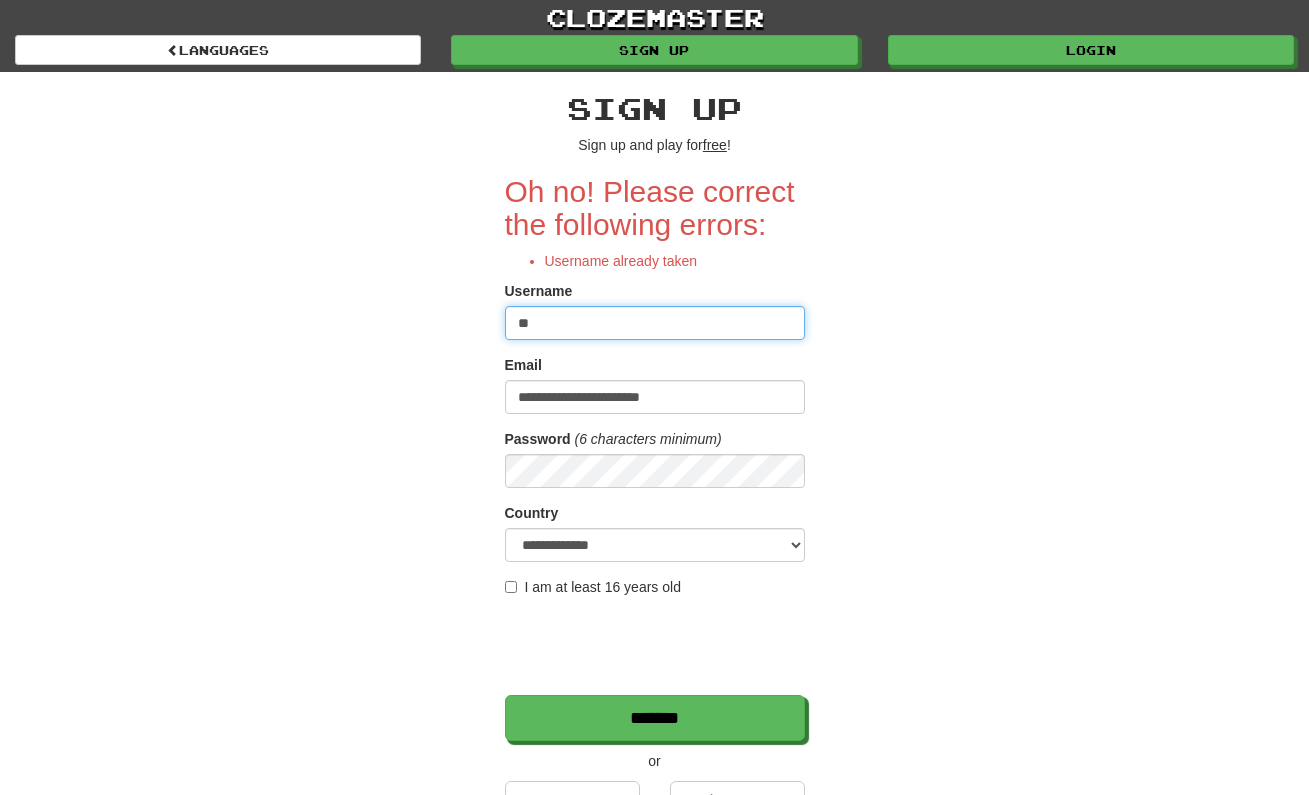 type on "*" 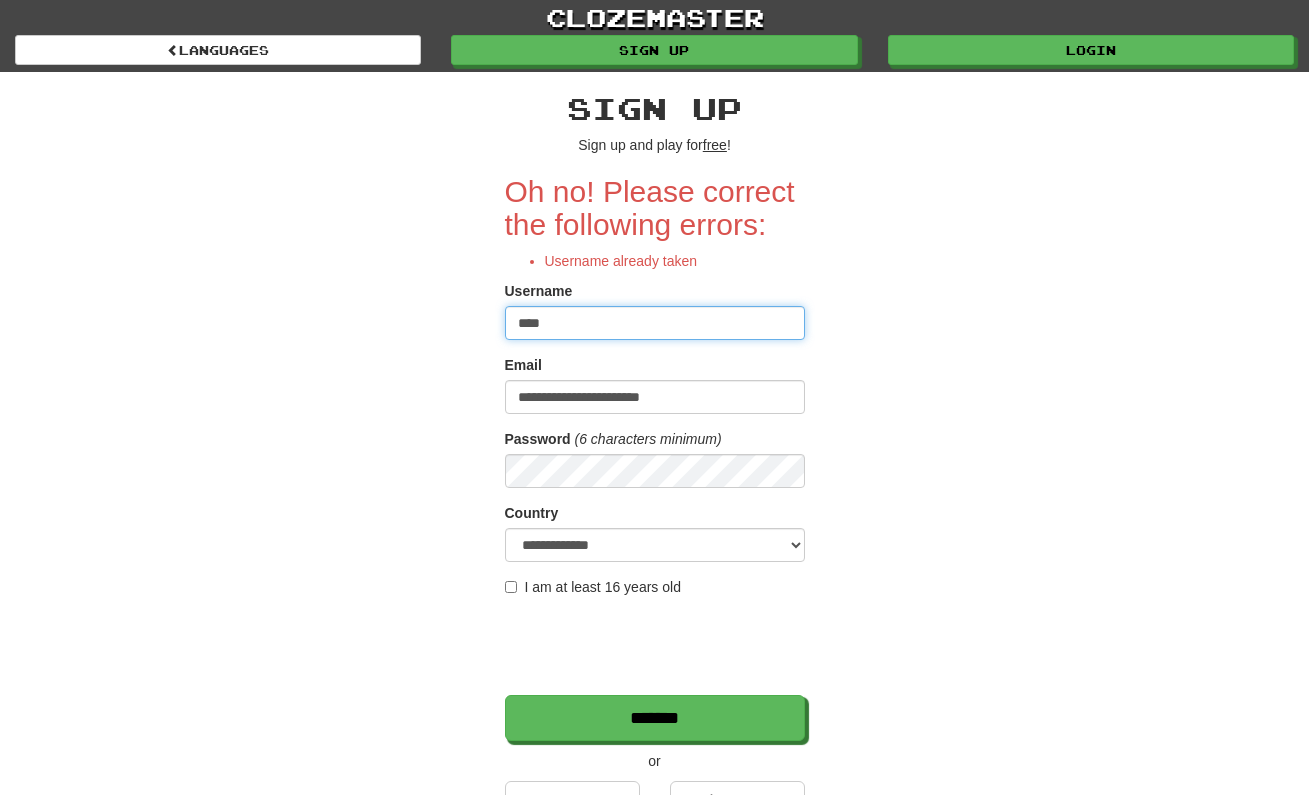 type on "****" 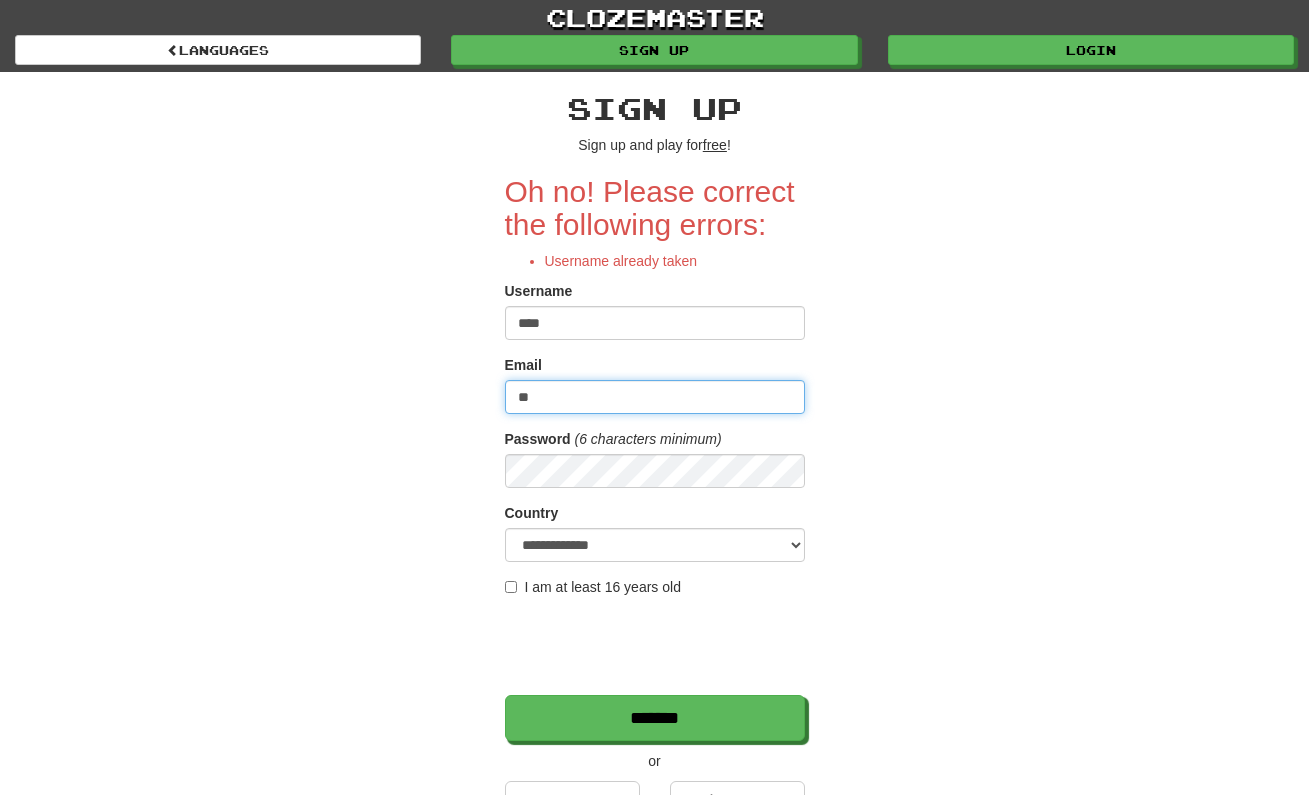 type on "*" 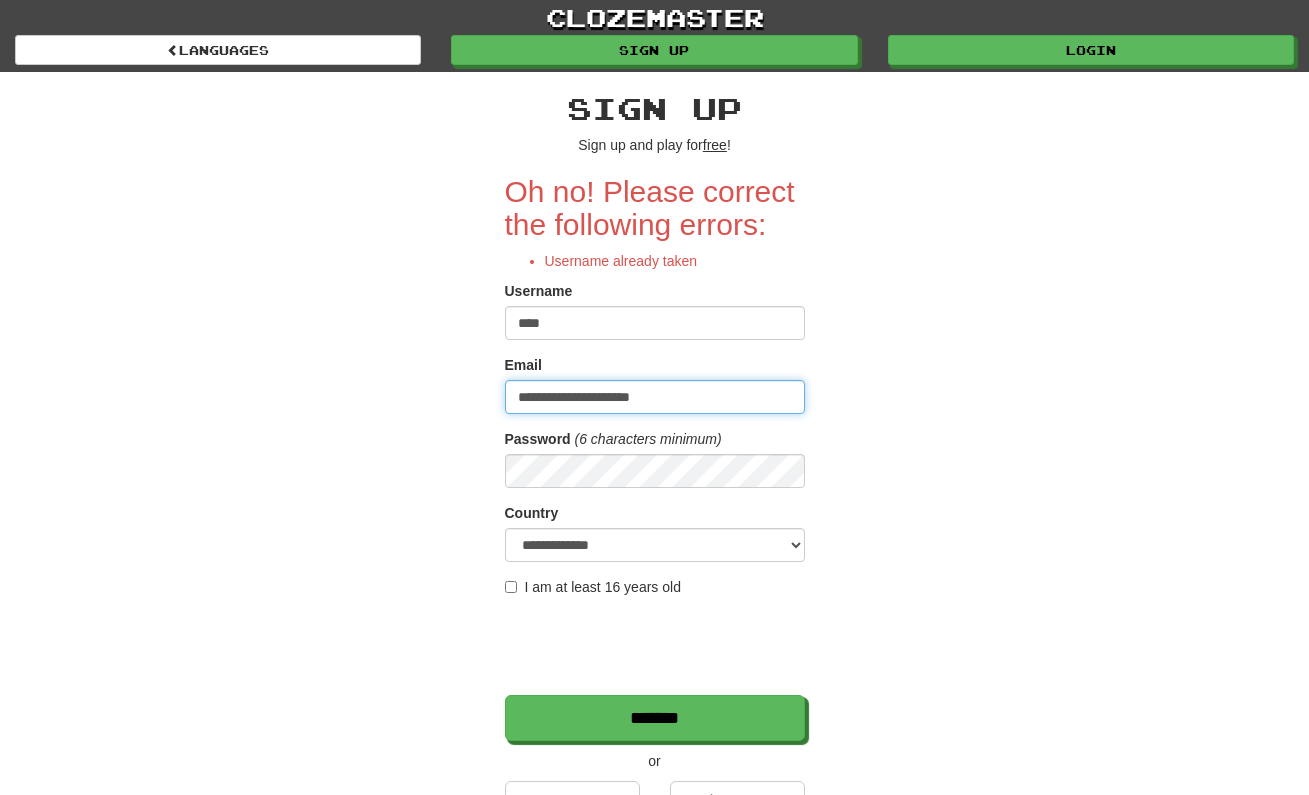type on "**********" 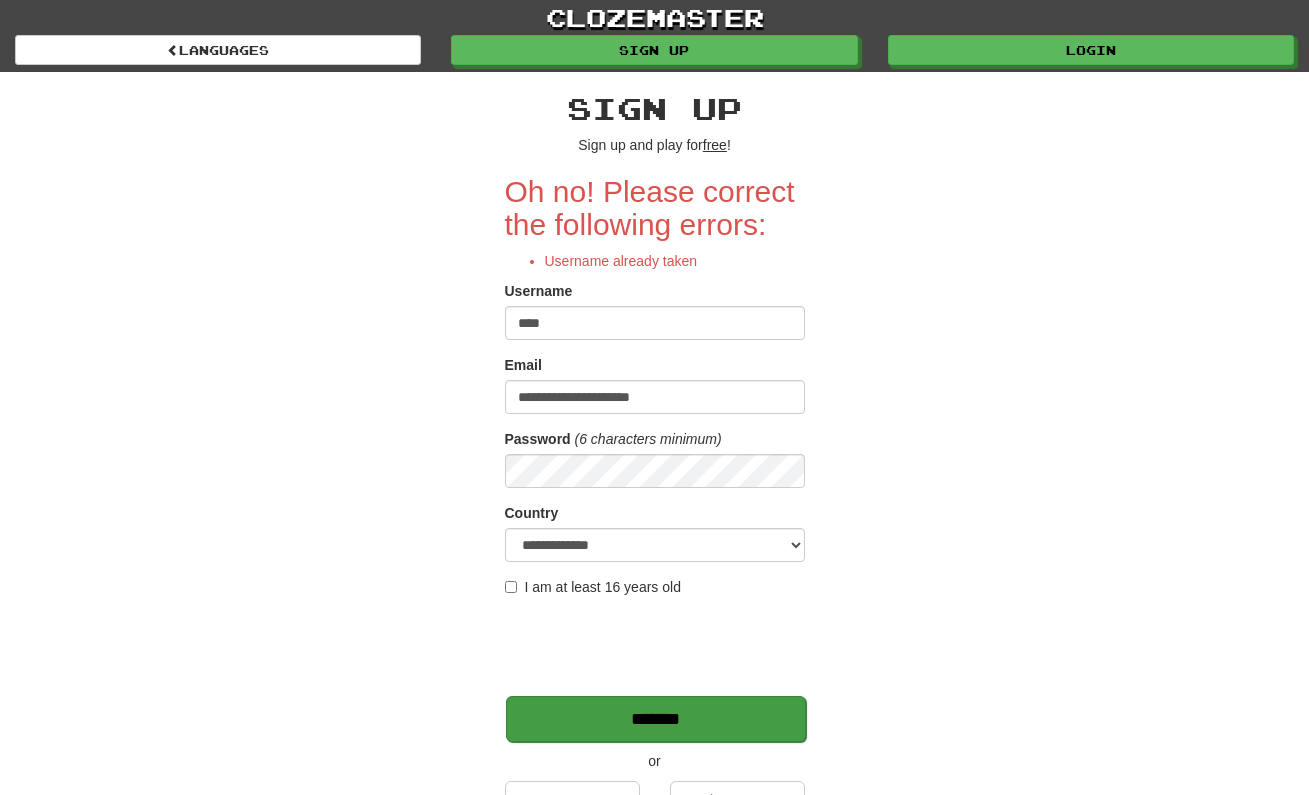click on "*******" at bounding box center [656, 719] 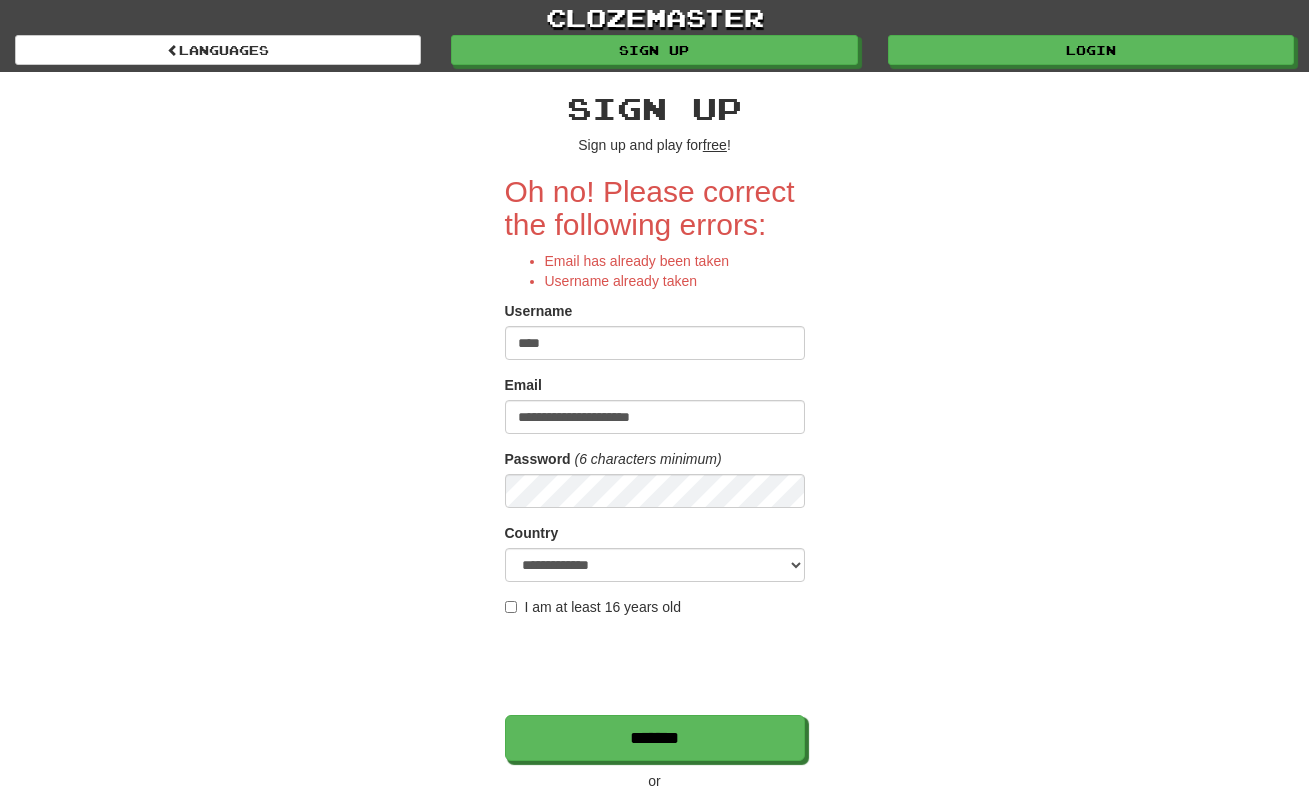 scroll, scrollTop: 0, scrollLeft: 0, axis: both 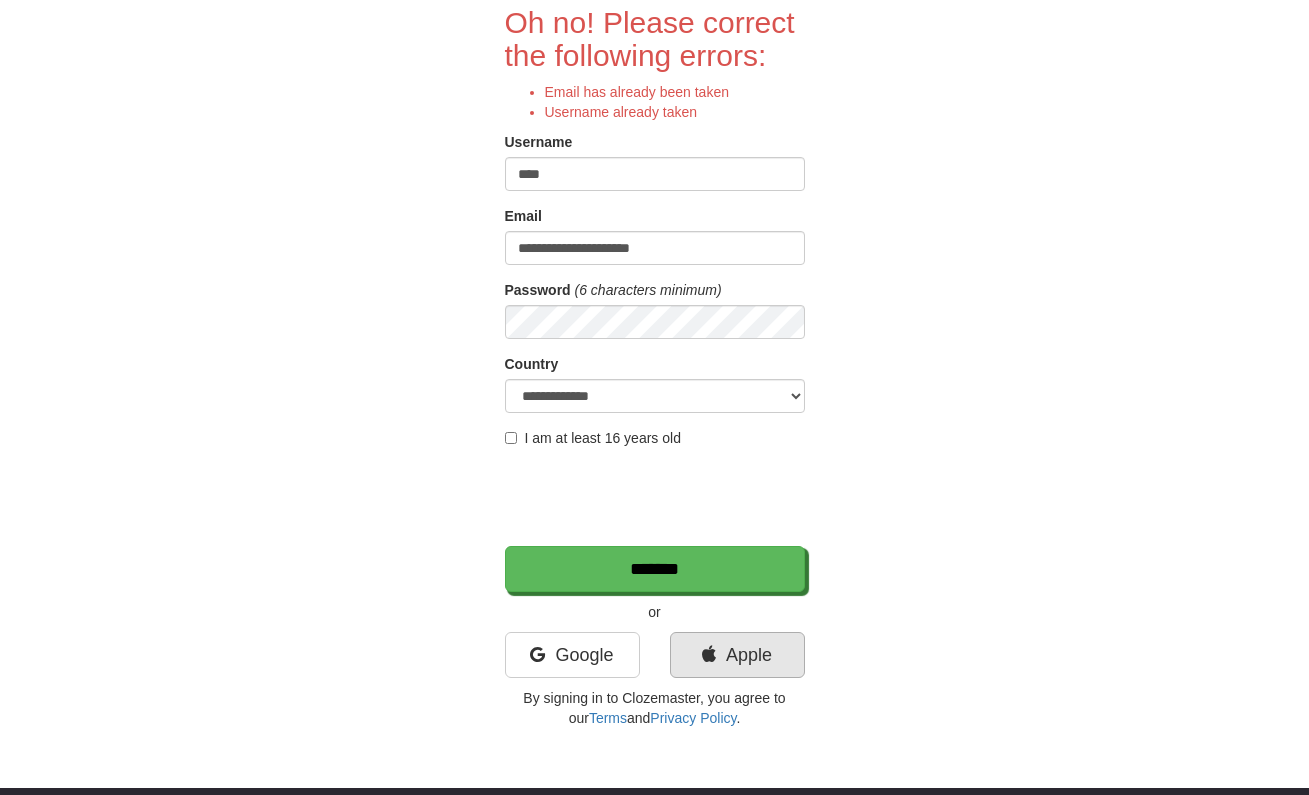 click at bounding box center (709, 655) 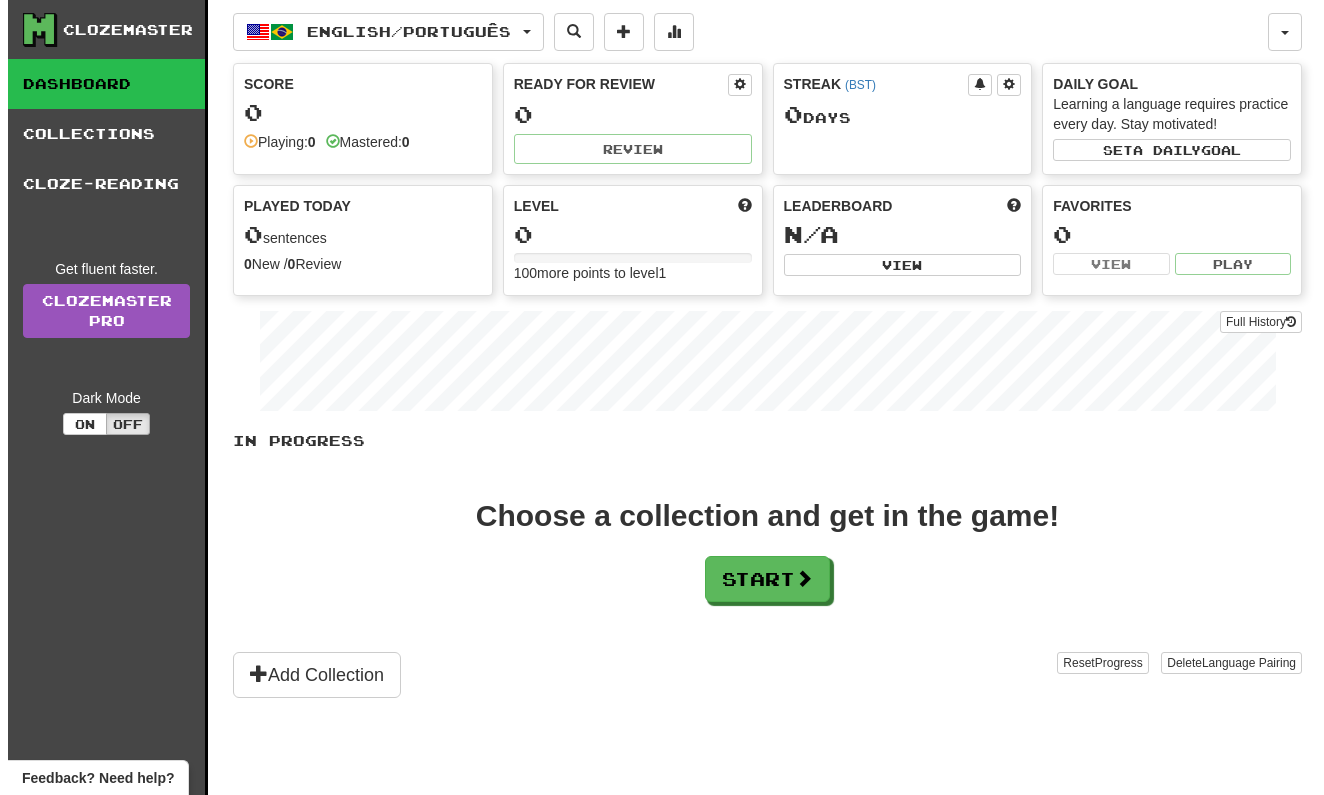 scroll, scrollTop: 0, scrollLeft: 0, axis: both 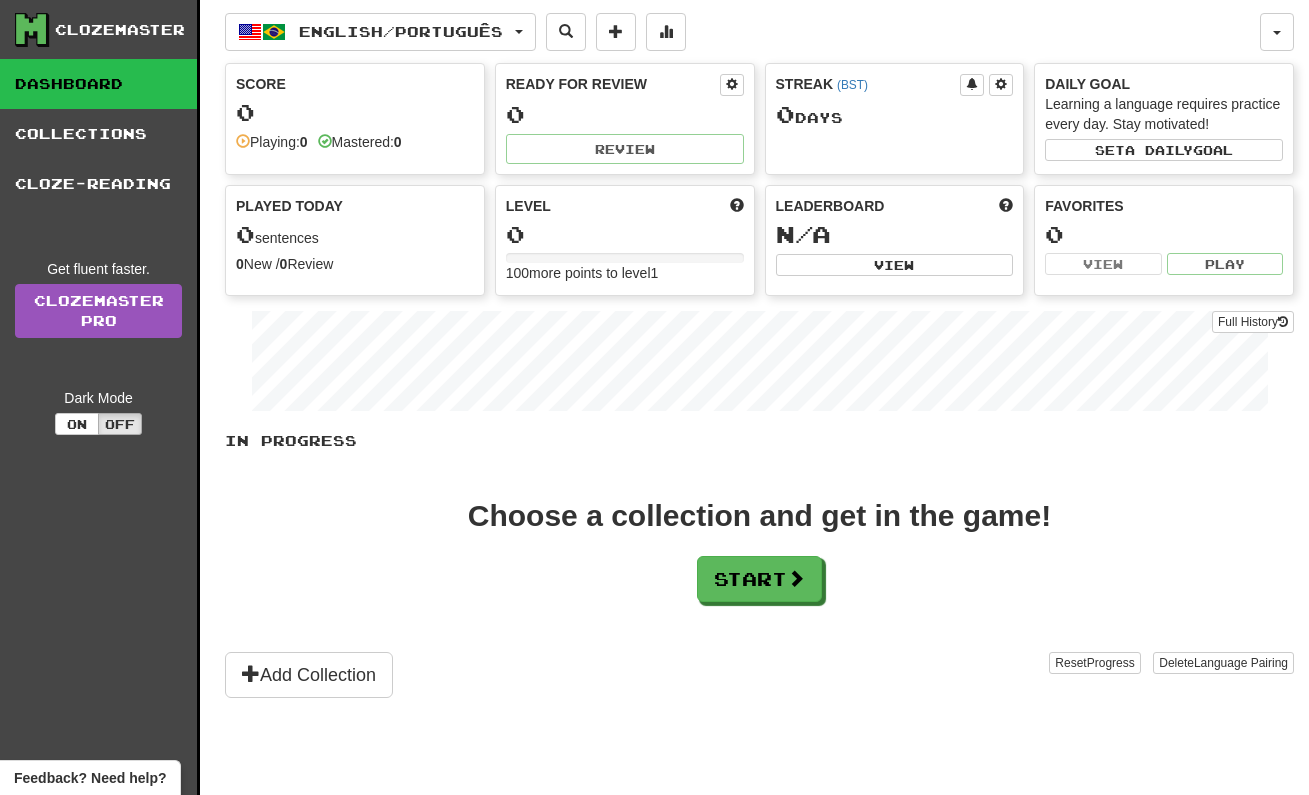 click on "0" at bounding box center [355, 112] 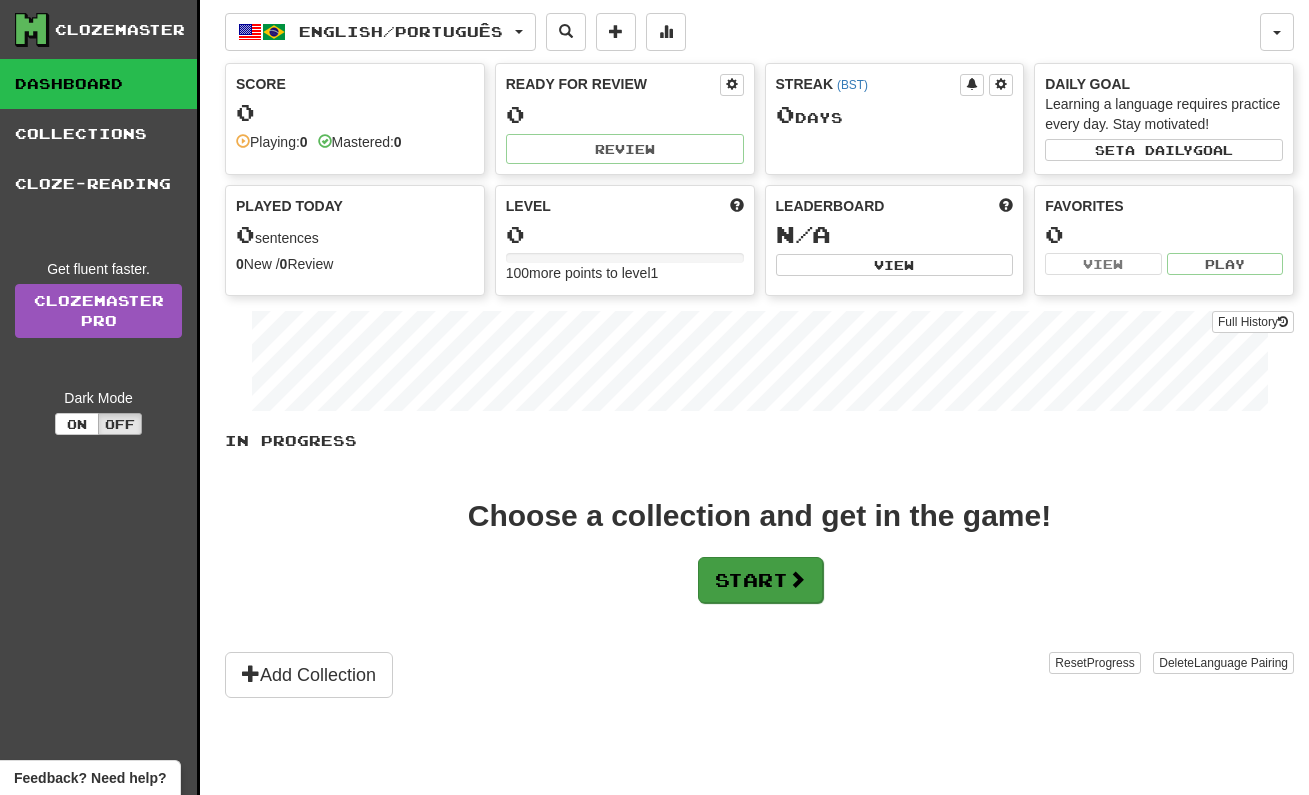 click on "Start" at bounding box center [760, 580] 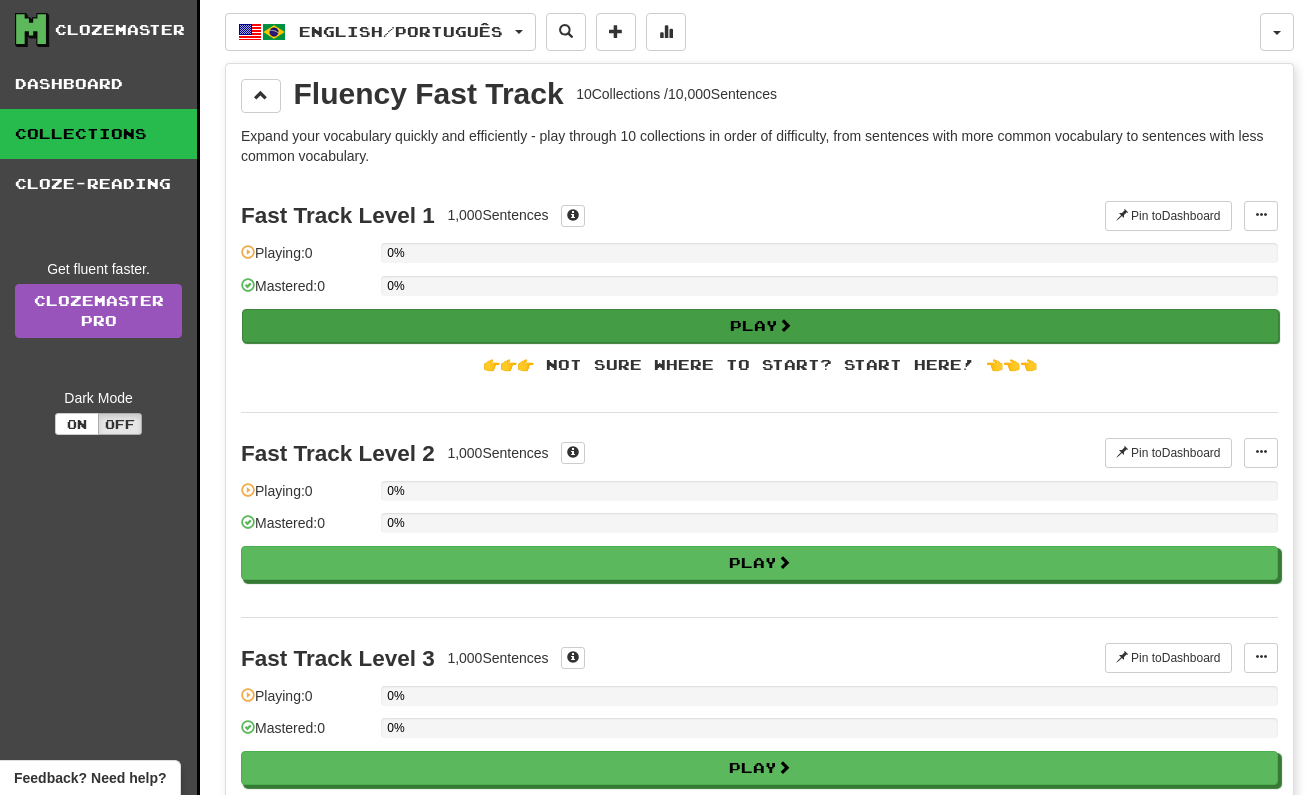 click on "Play" at bounding box center (760, 326) 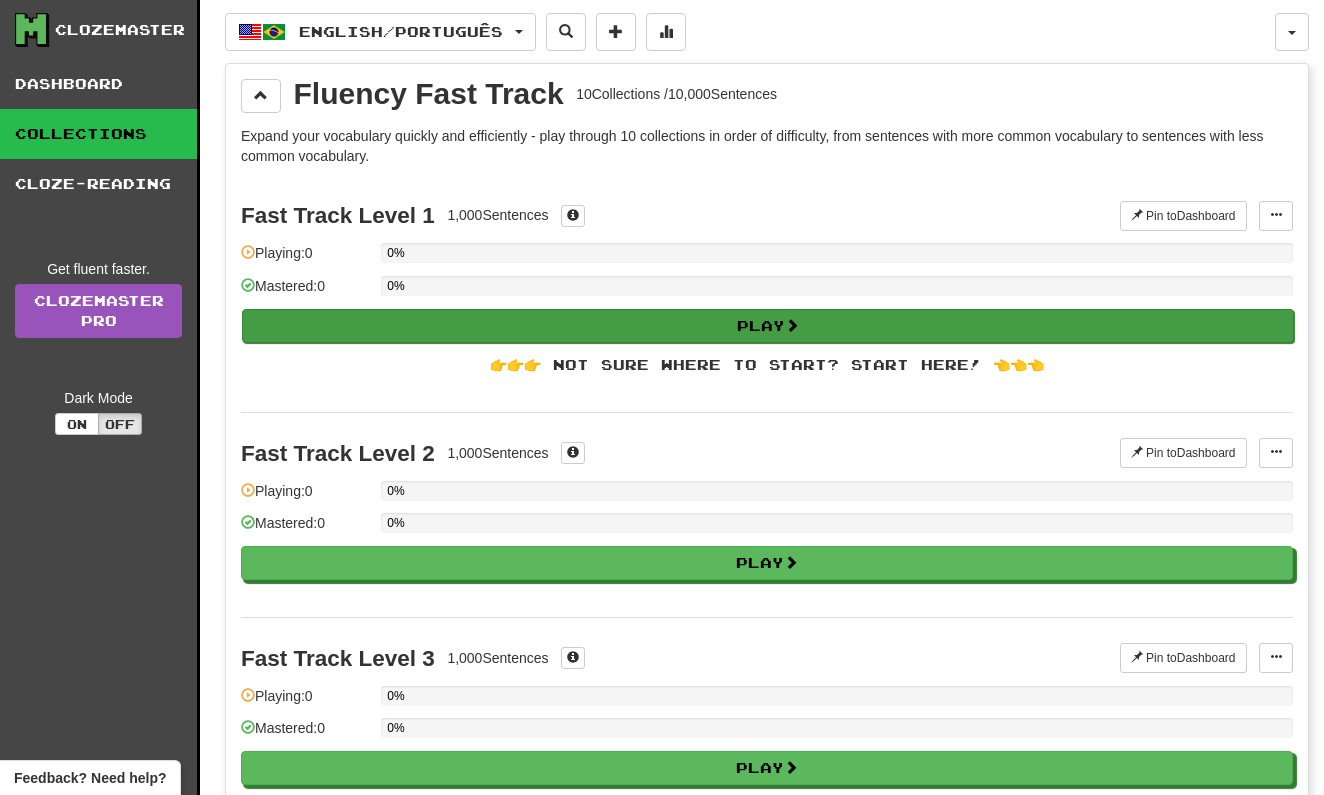 select on "**" 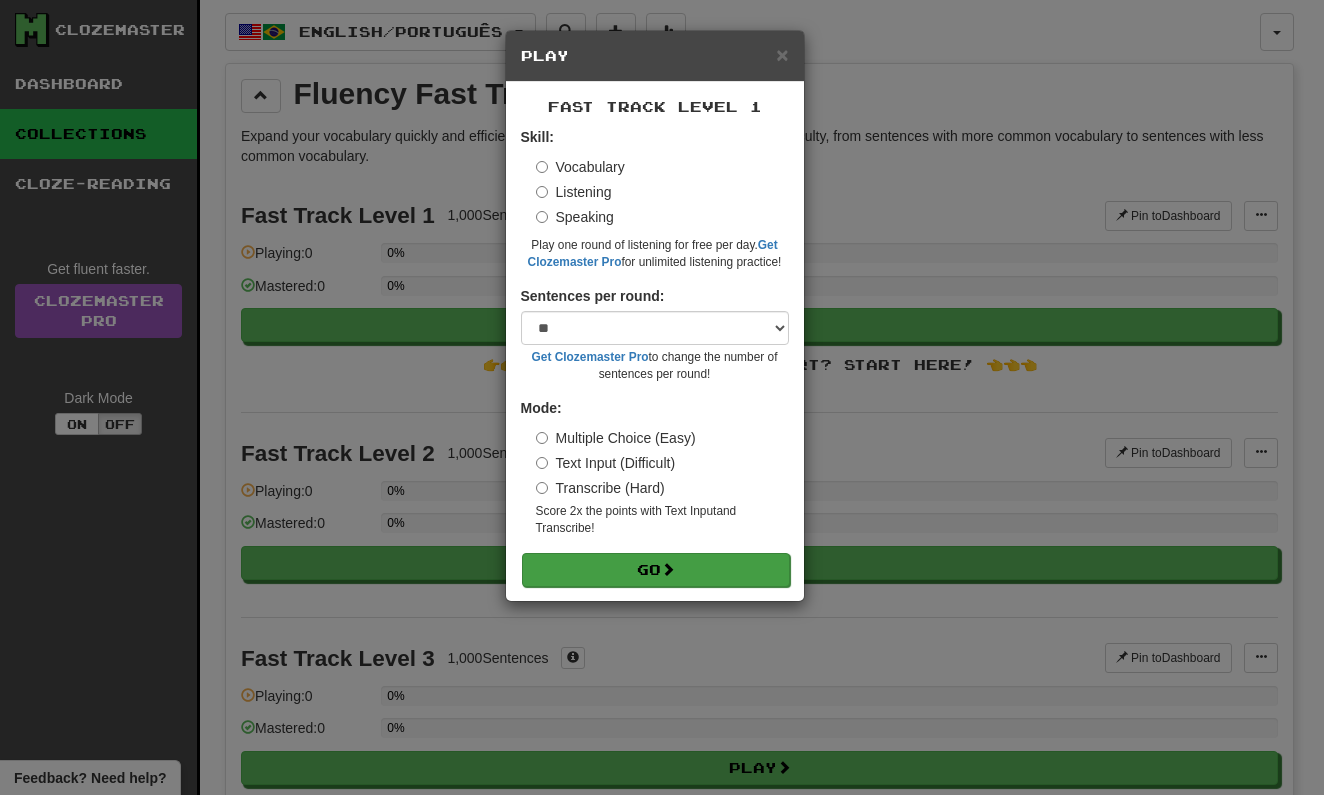 click on "Go" at bounding box center (656, 570) 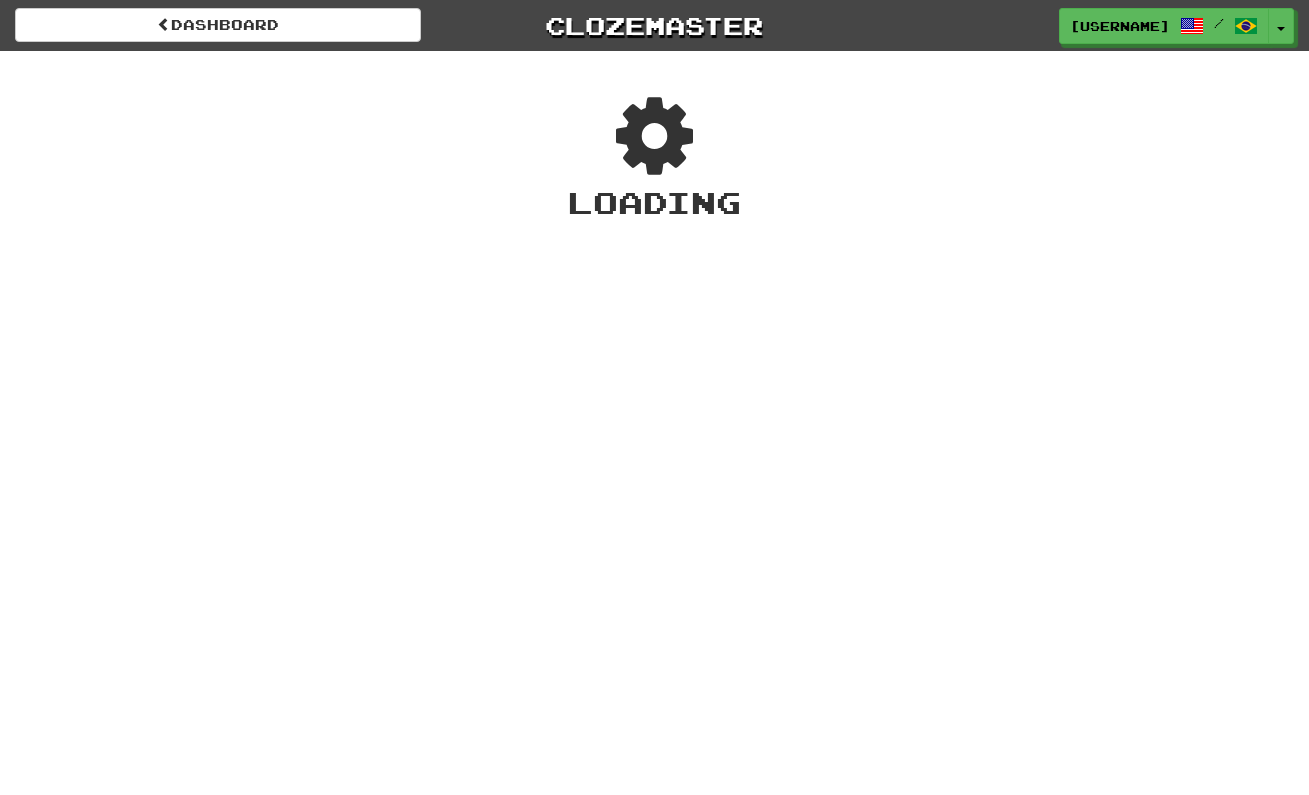 scroll, scrollTop: 0, scrollLeft: 0, axis: both 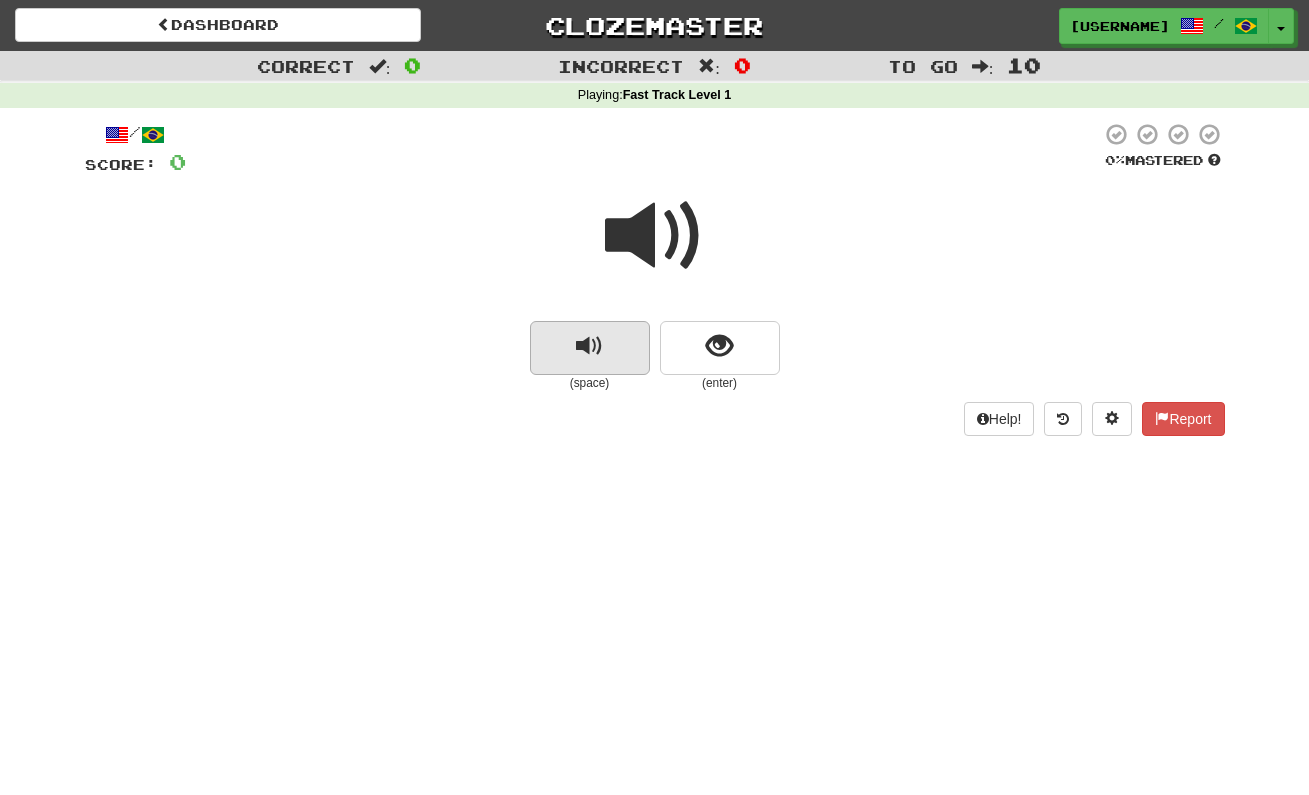 click at bounding box center (589, 346) 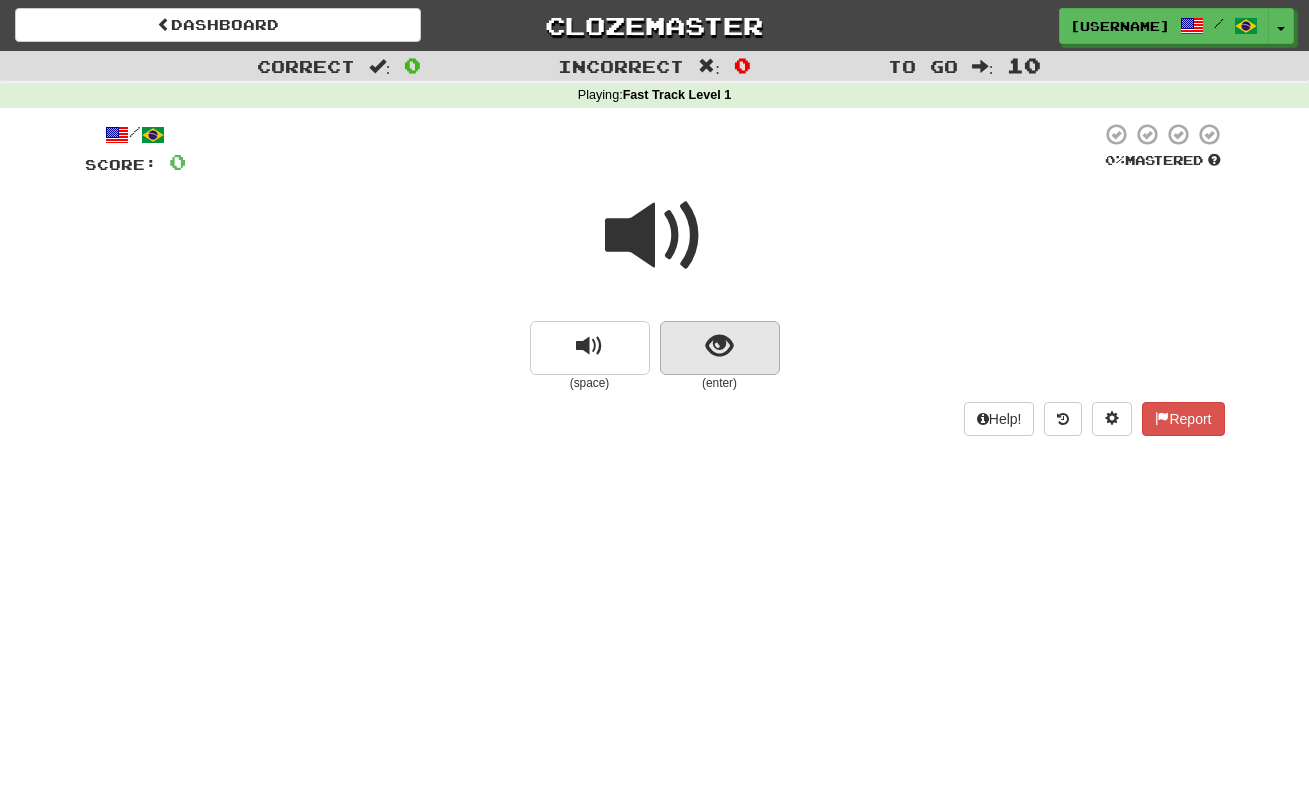click at bounding box center (719, 346) 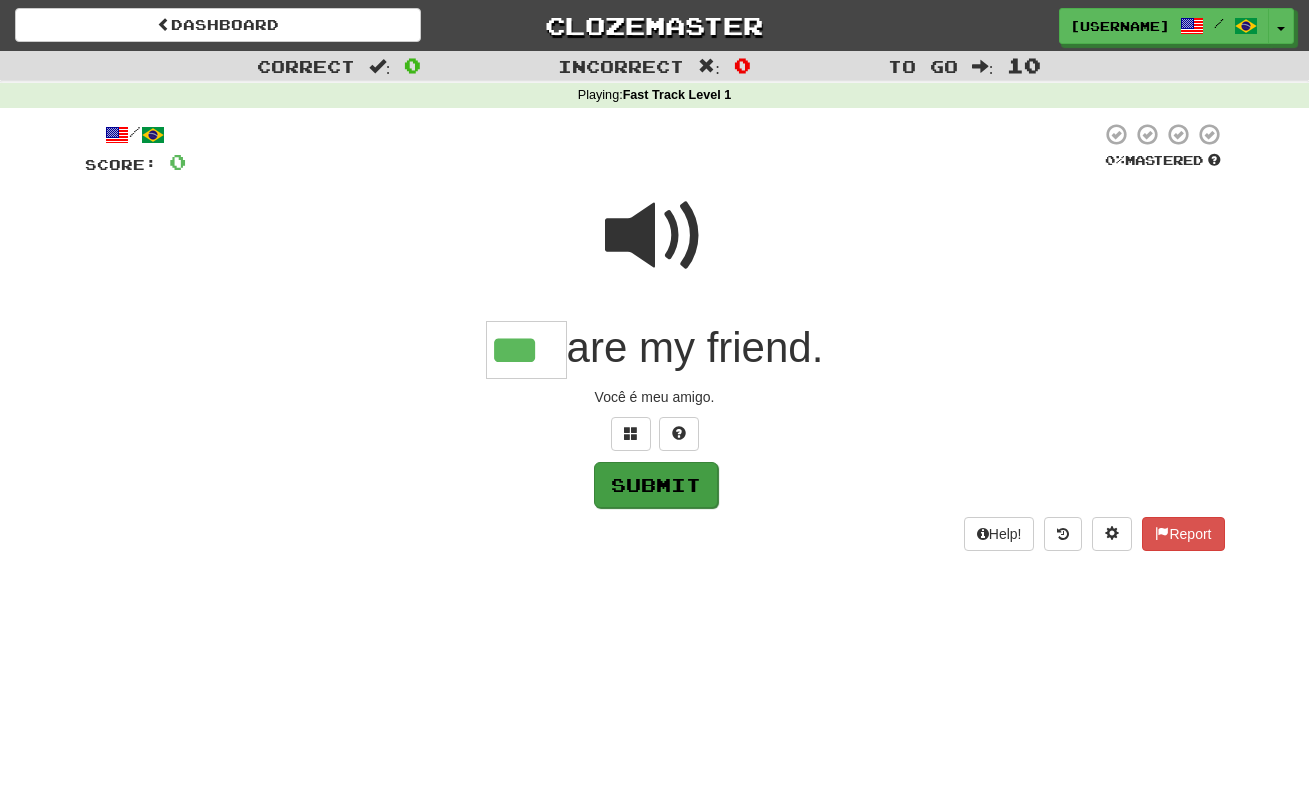 click on "Submit" at bounding box center (656, 485) 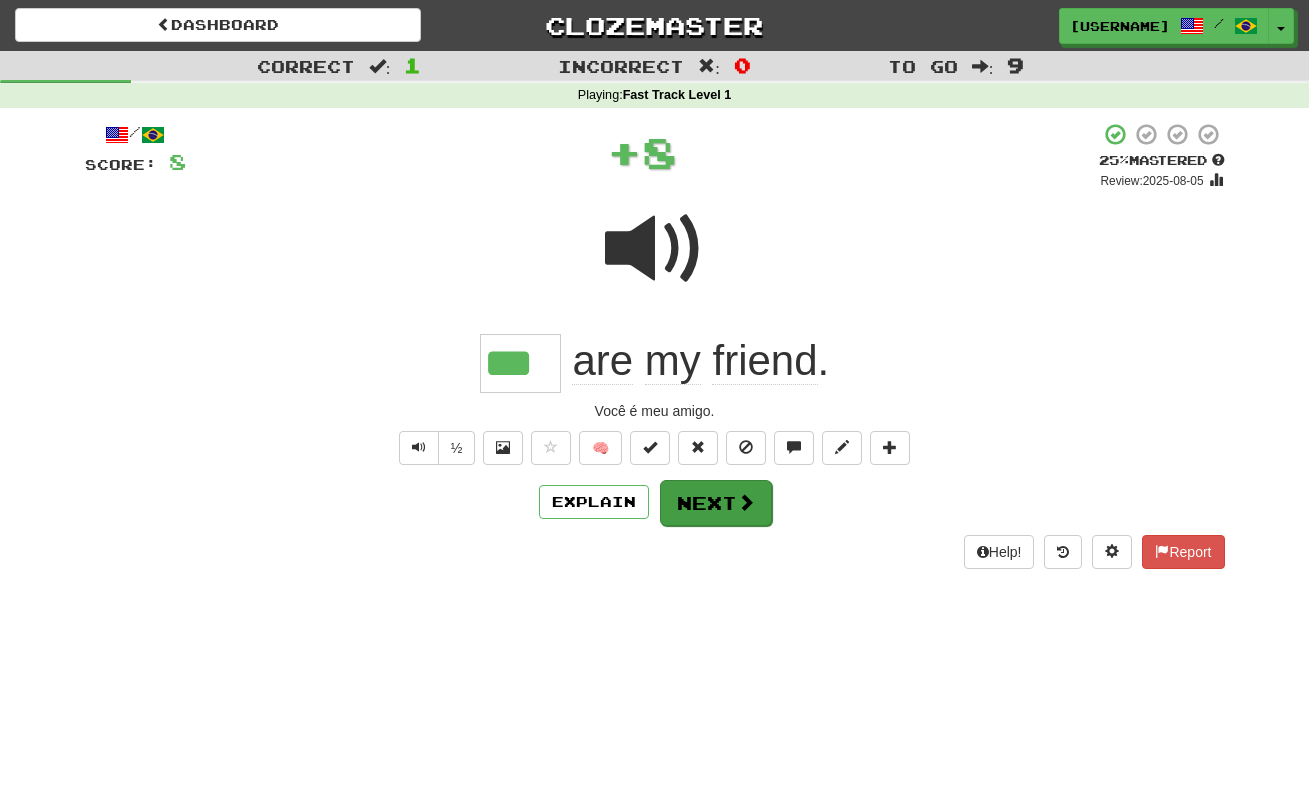 click on "Next" at bounding box center [716, 503] 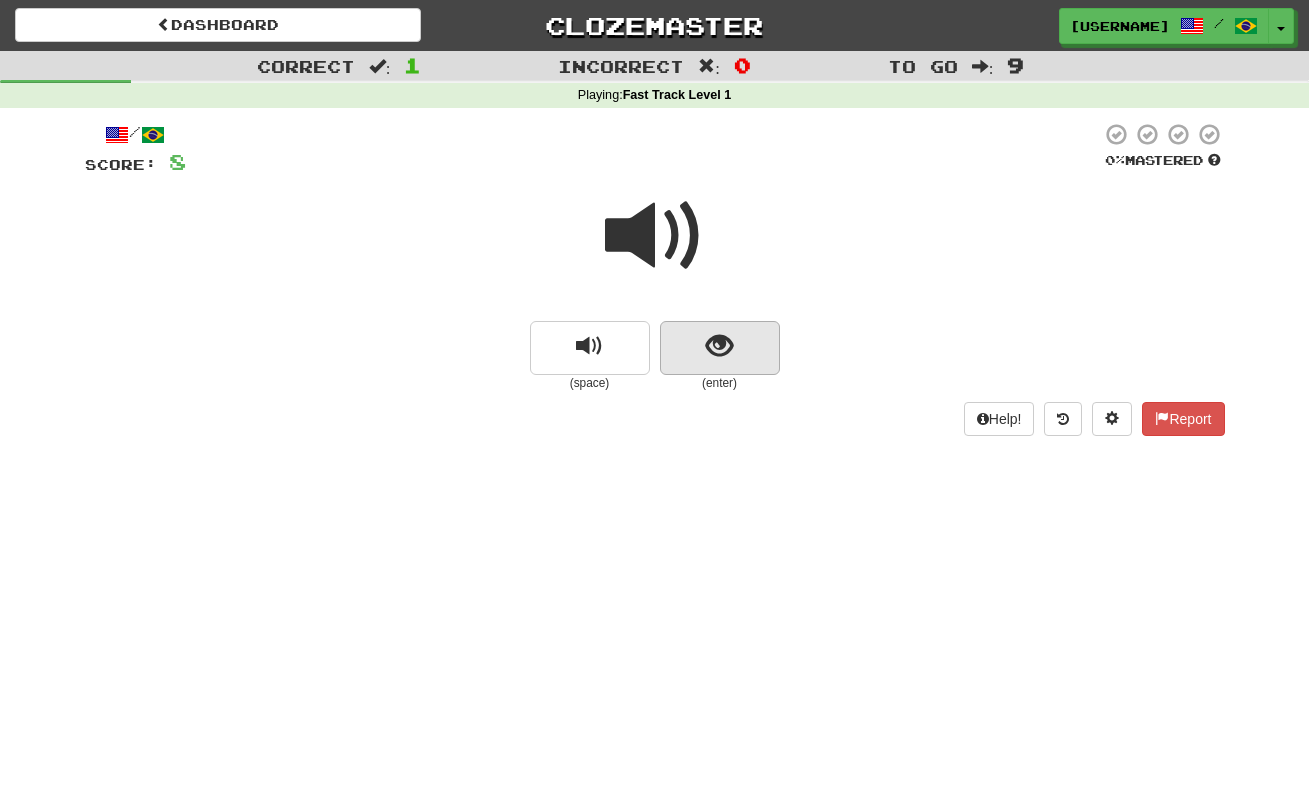 click at bounding box center (719, 346) 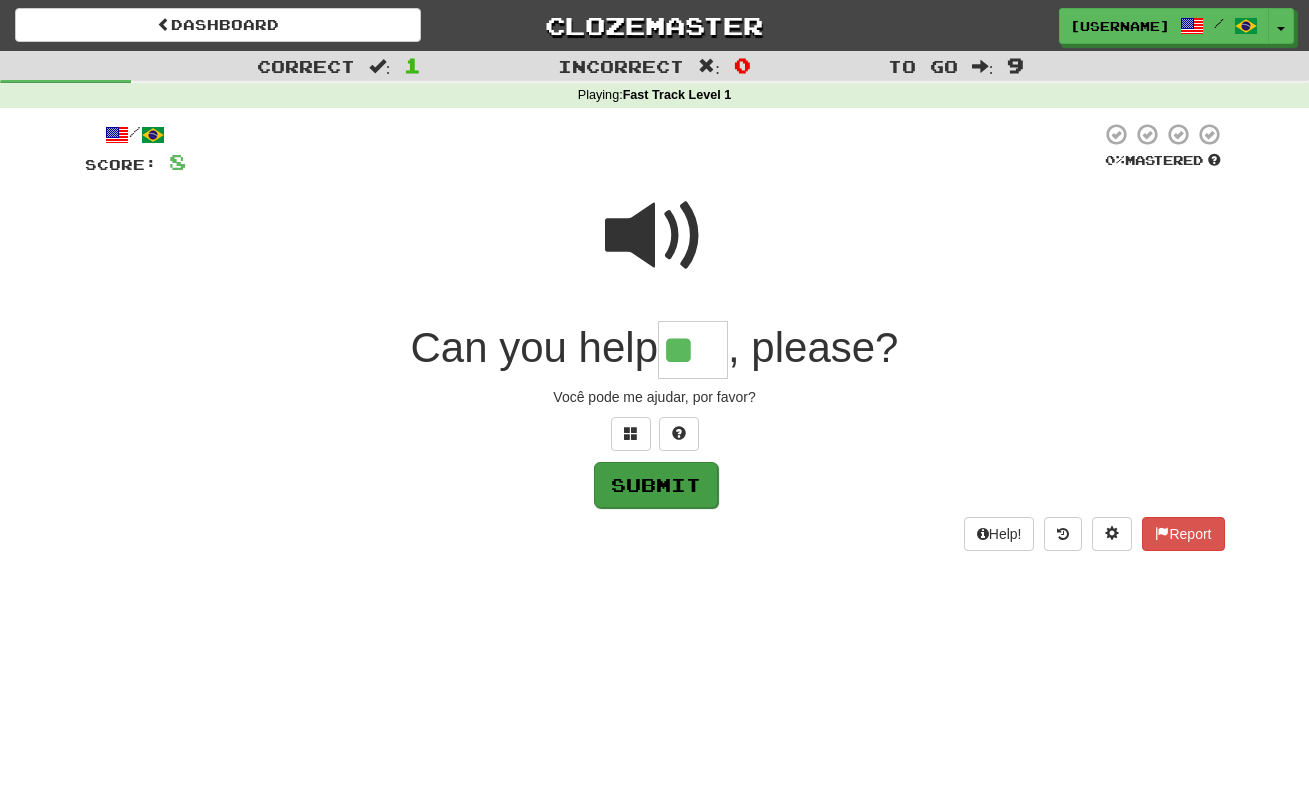 type on "**" 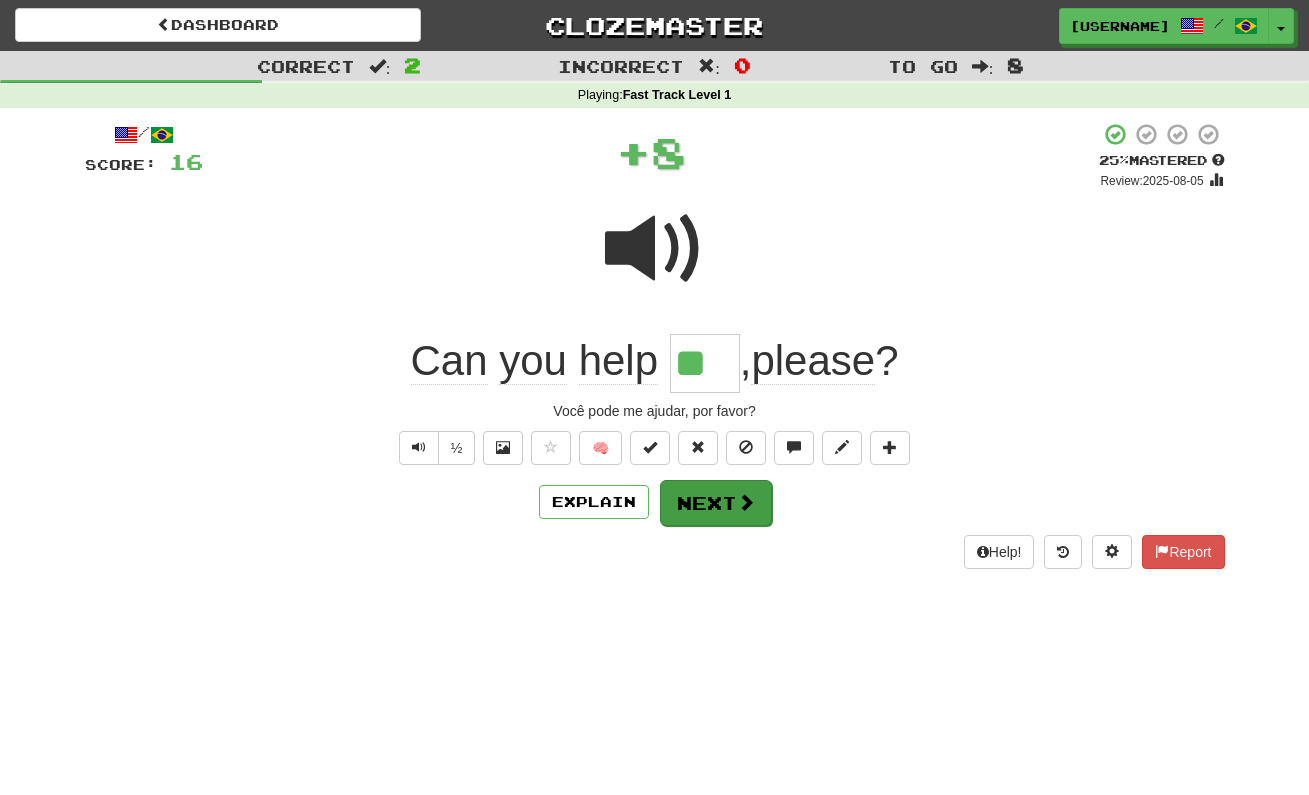 click on "Next" at bounding box center [716, 503] 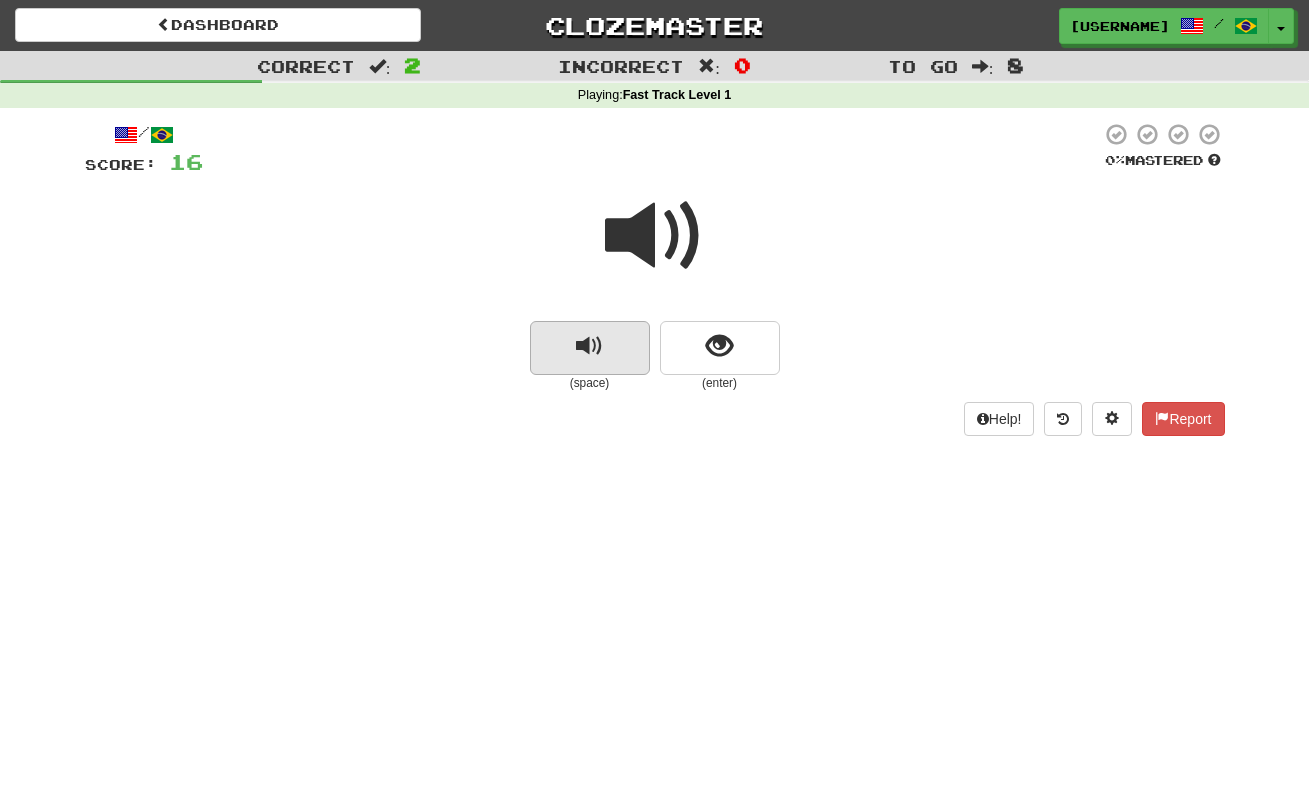 click at bounding box center (590, 348) 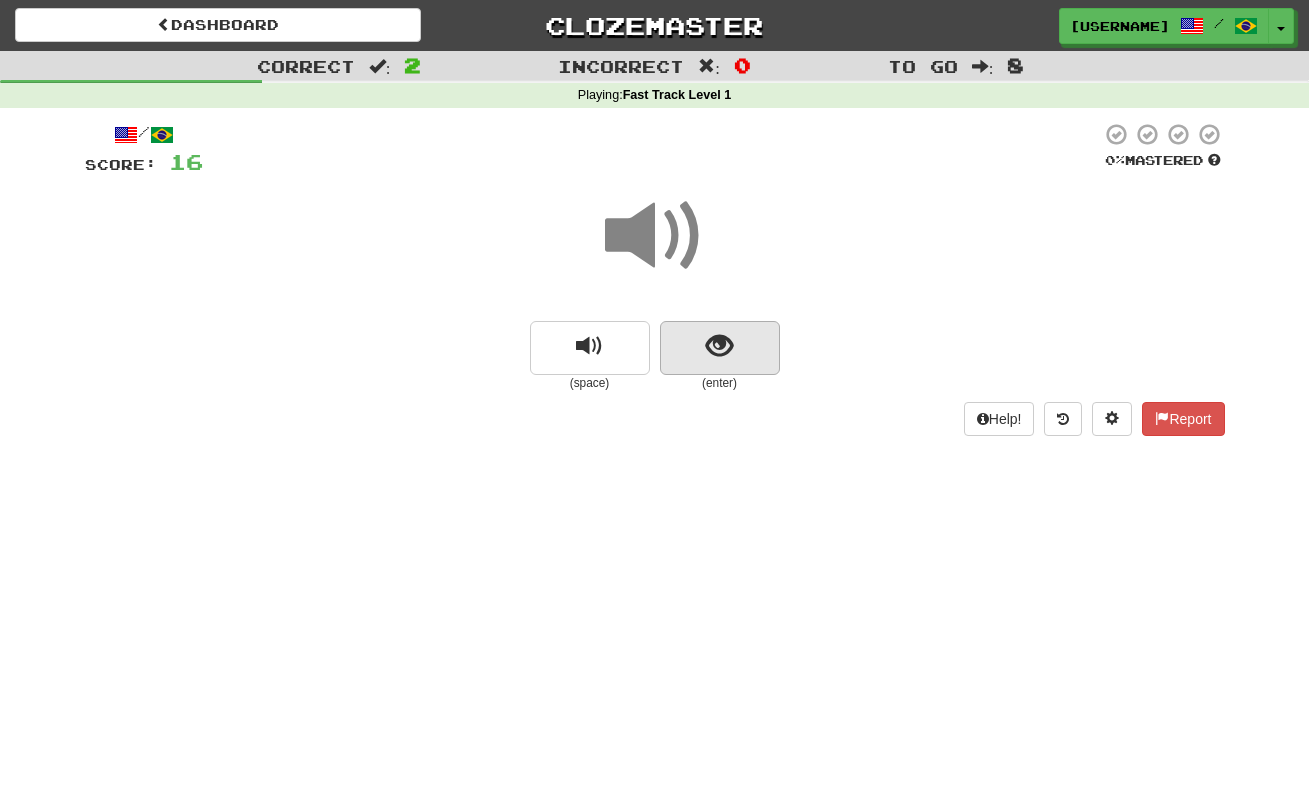 click at bounding box center [719, 346] 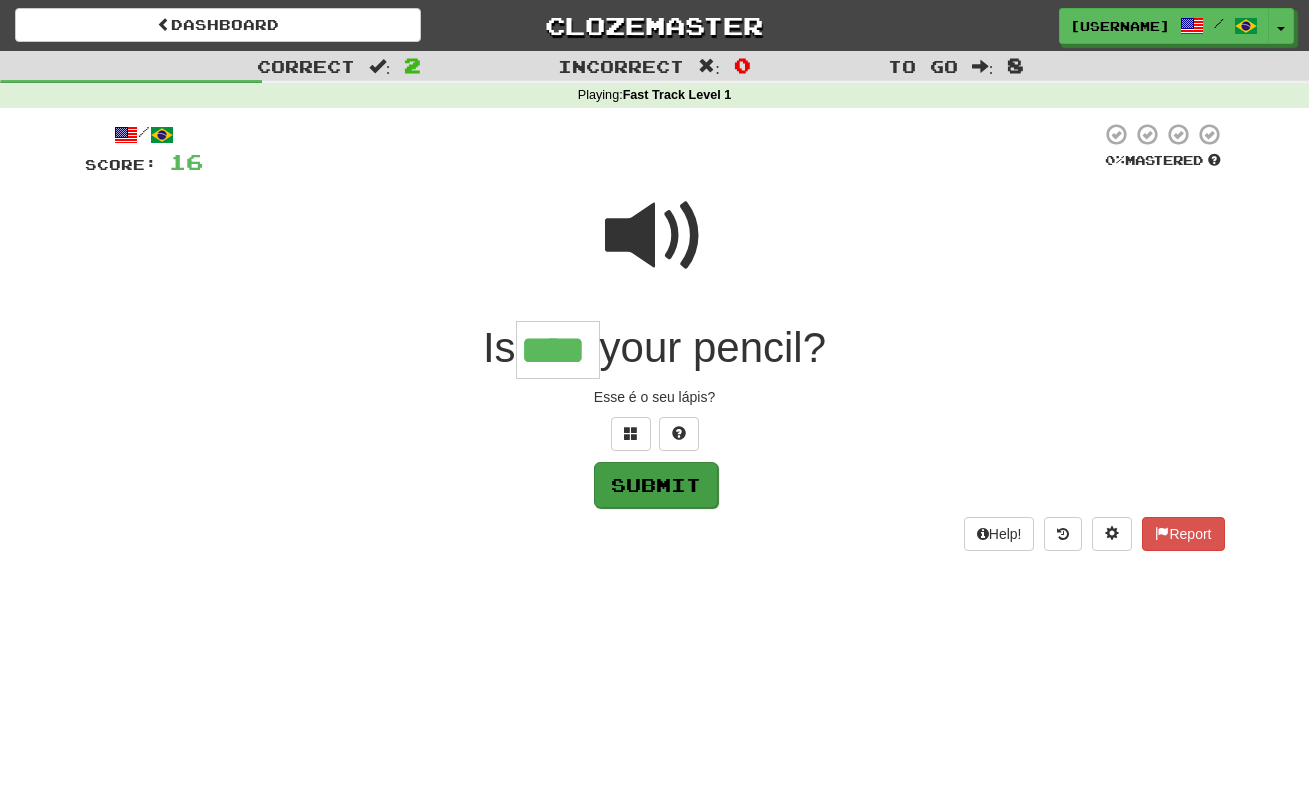type on "****" 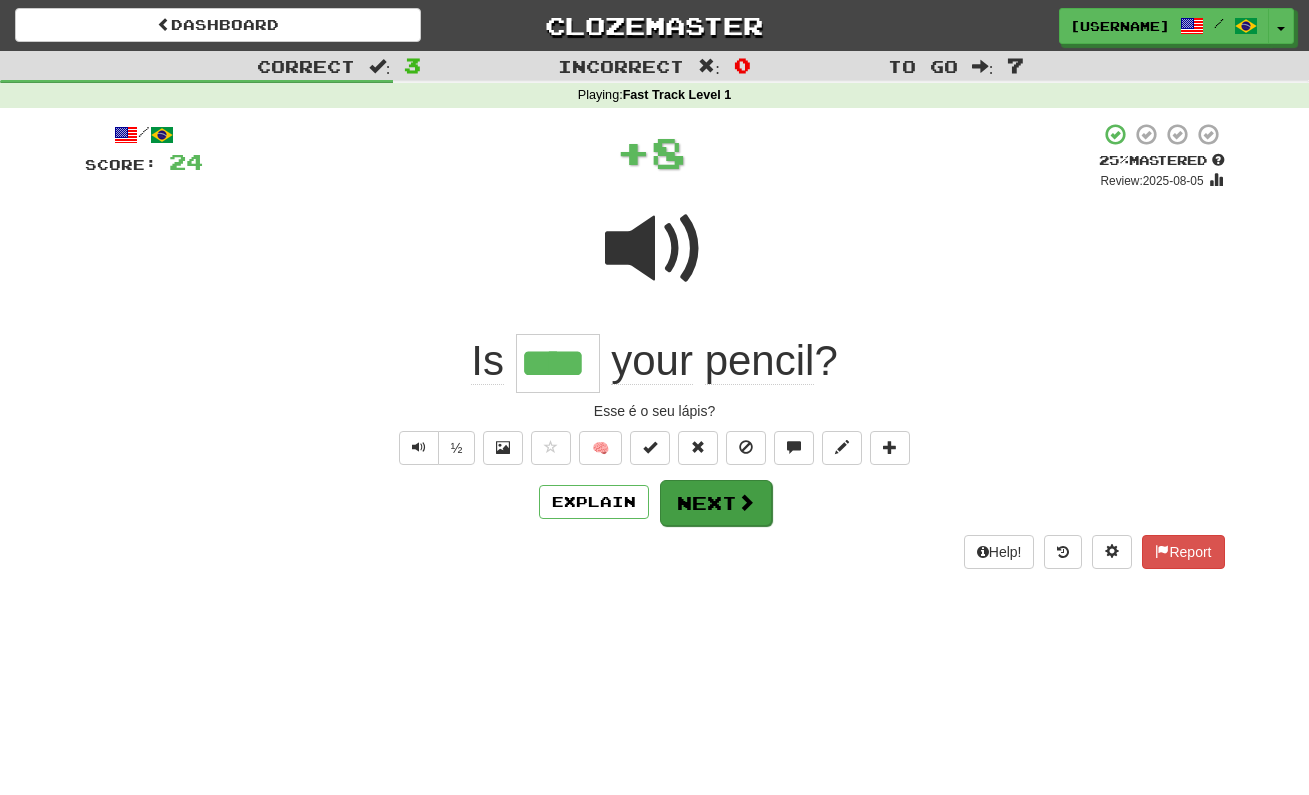 click on "Next" at bounding box center [716, 503] 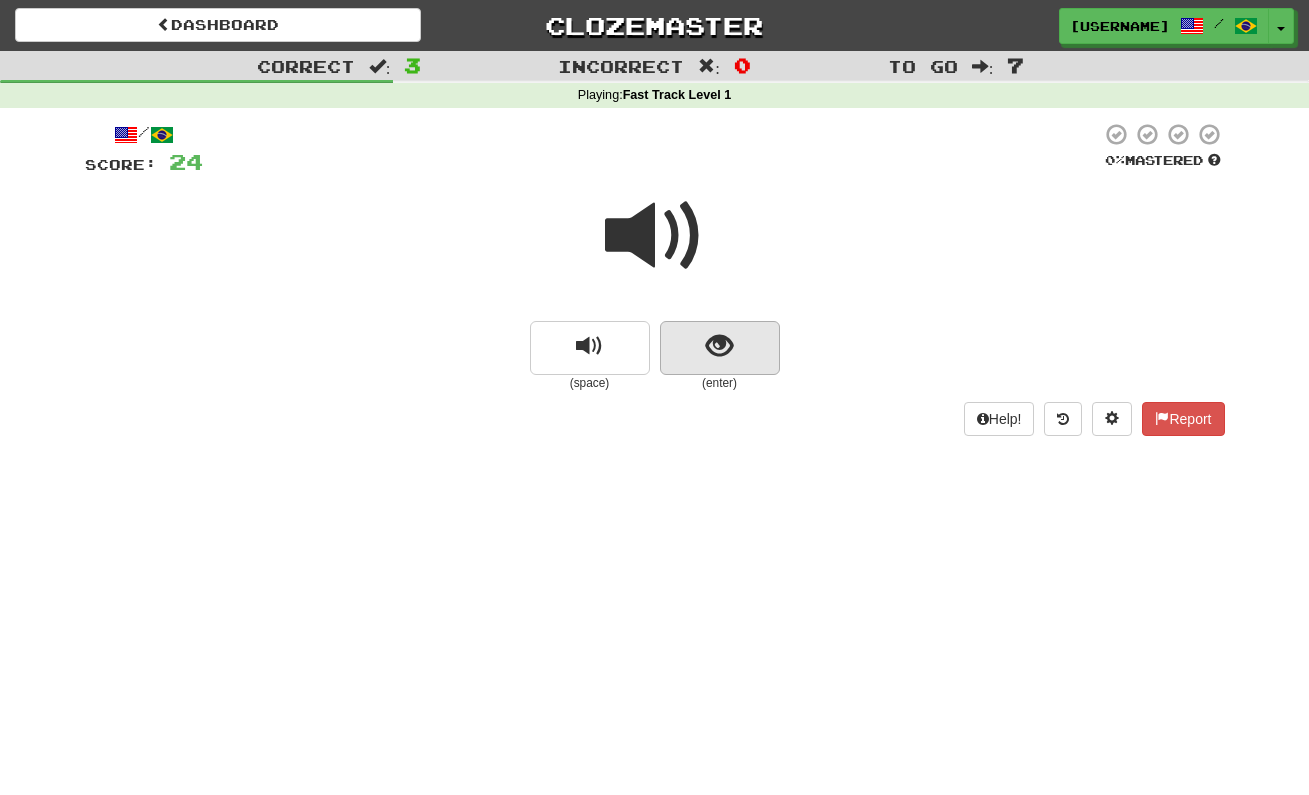 click at bounding box center (720, 348) 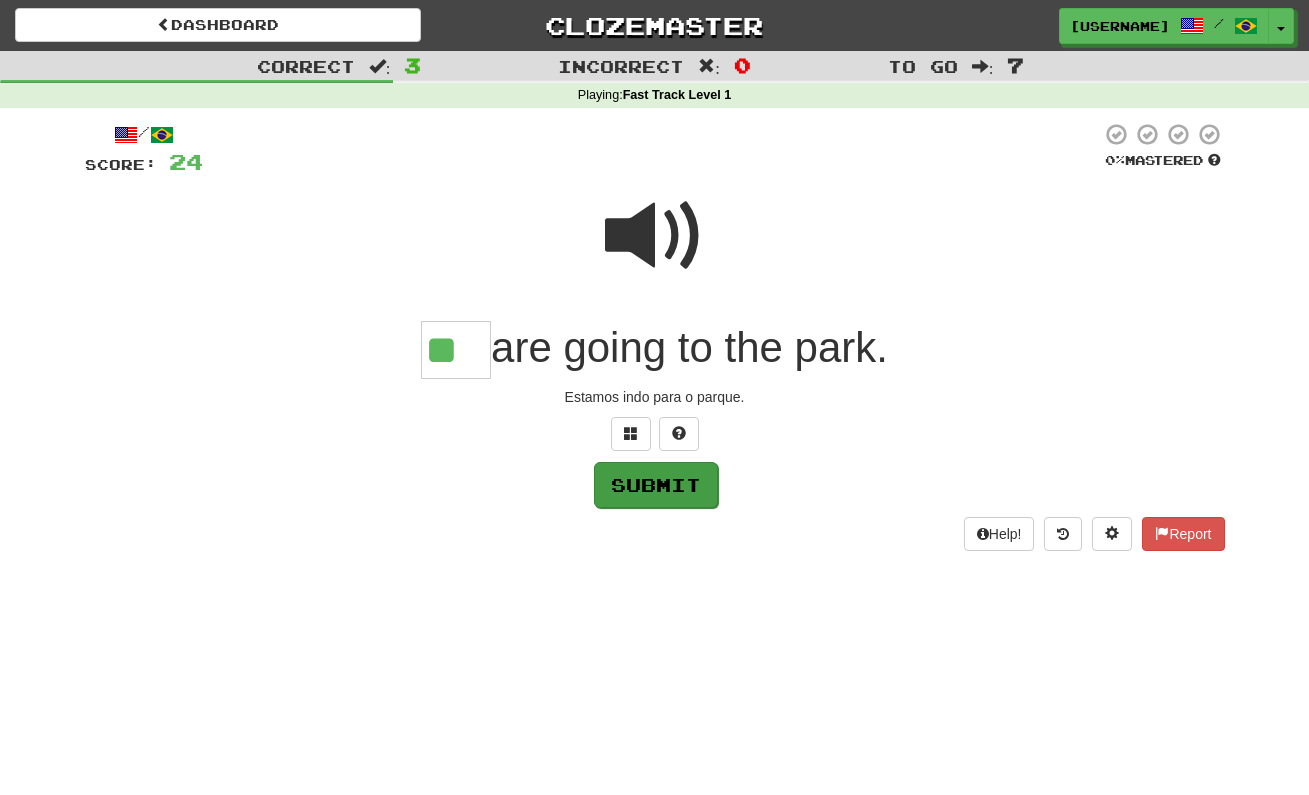click on "Submit" at bounding box center (656, 485) 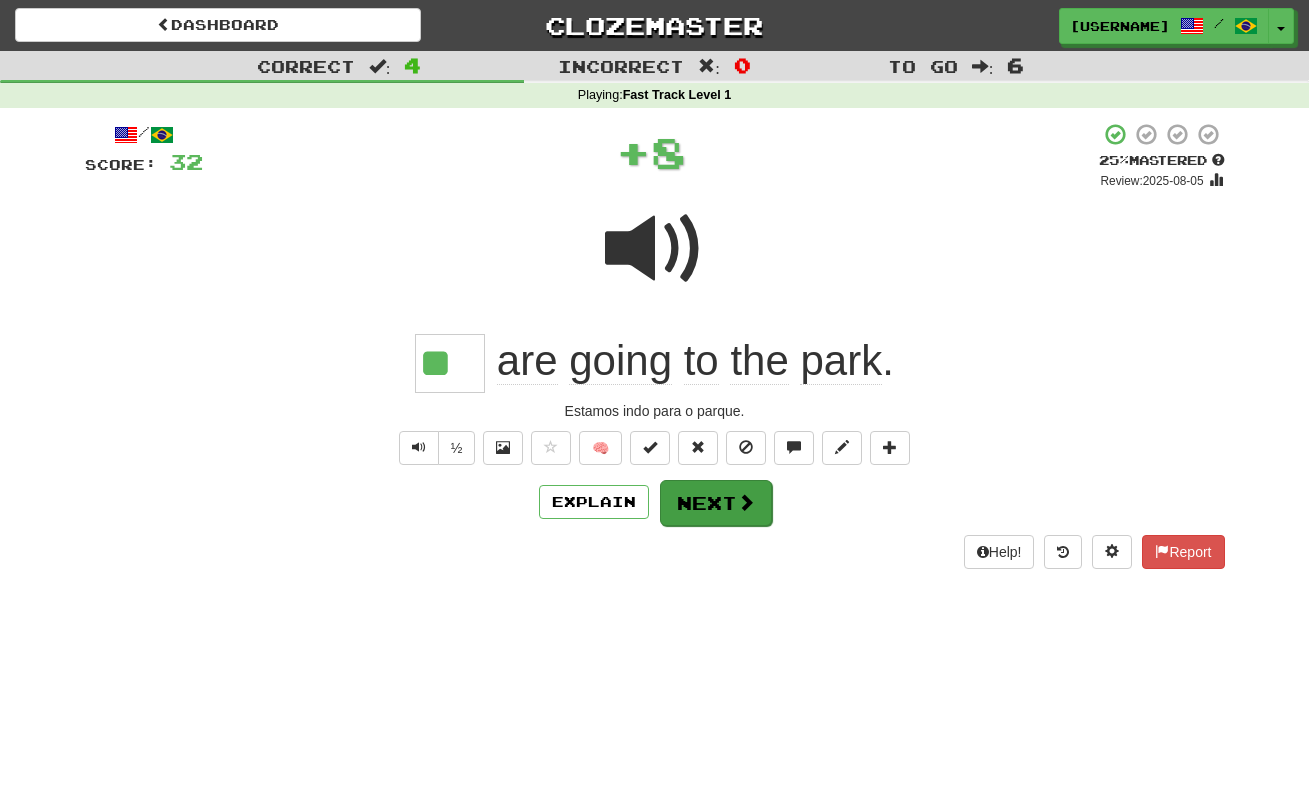 click on "Next" at bounding box center [716, 503] 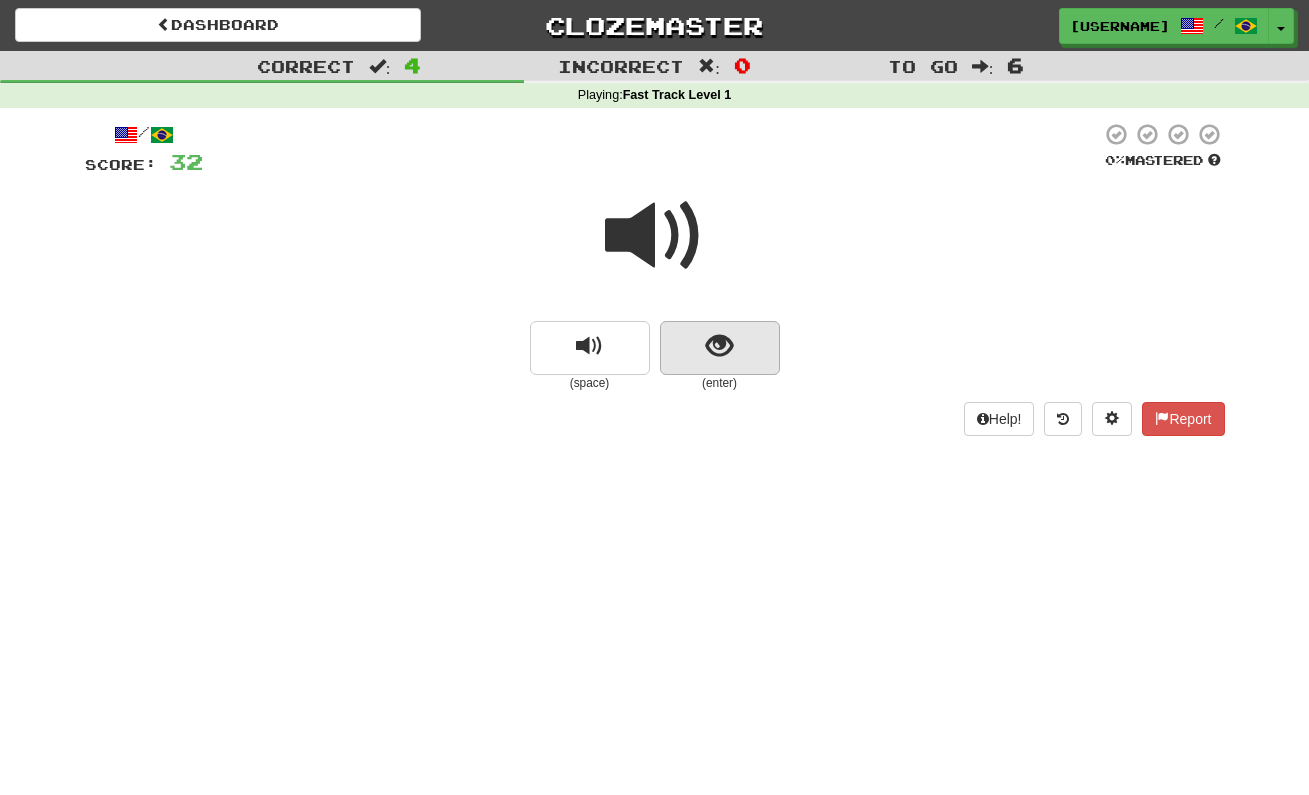click at bounding box center [719, 346] 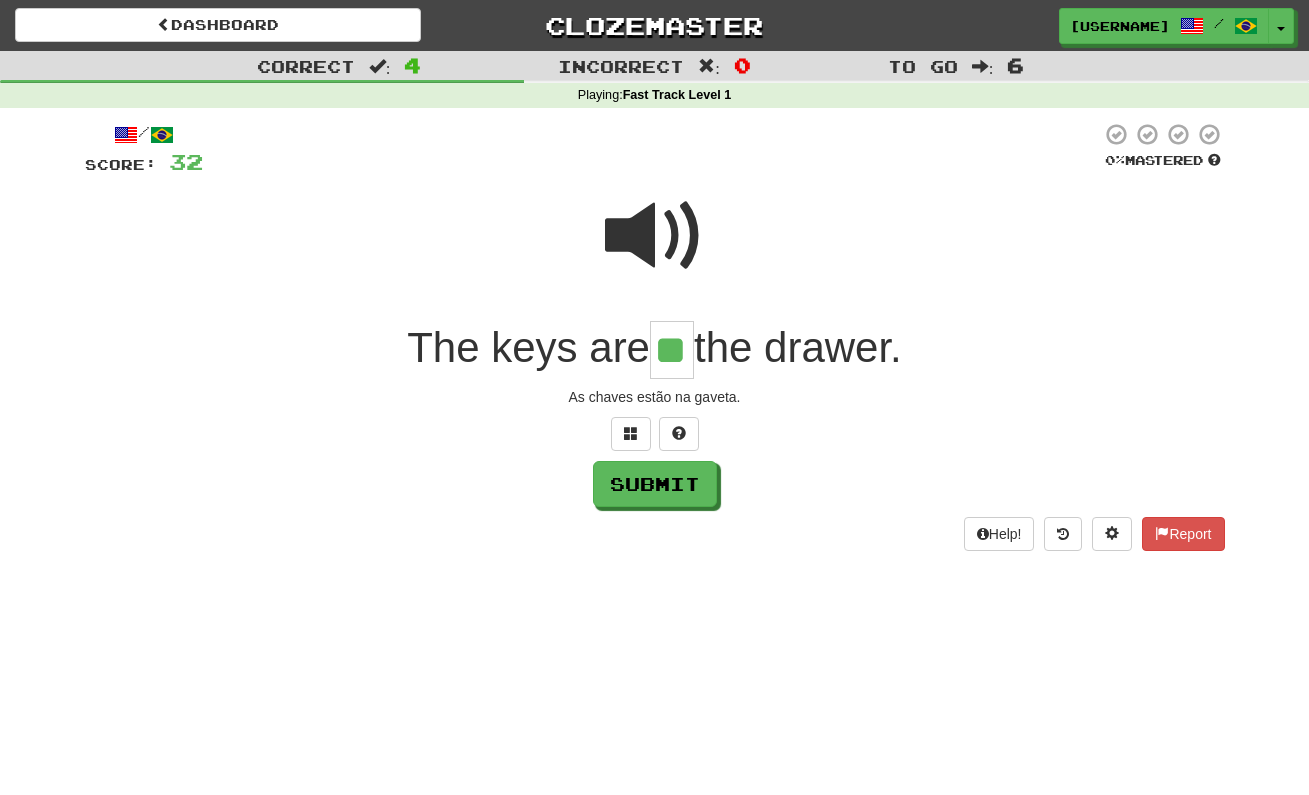 type on "**" 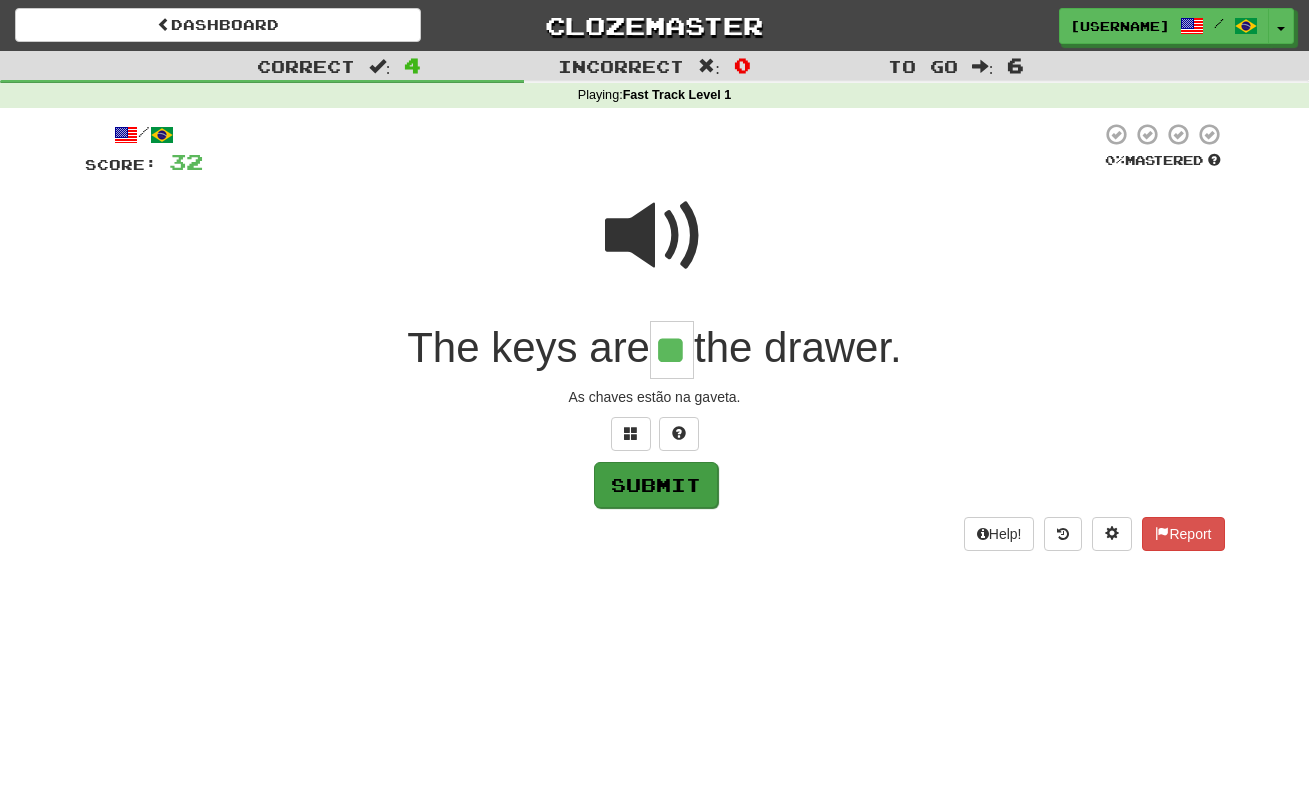 click on "Submit" at bounding box center (656, 485) 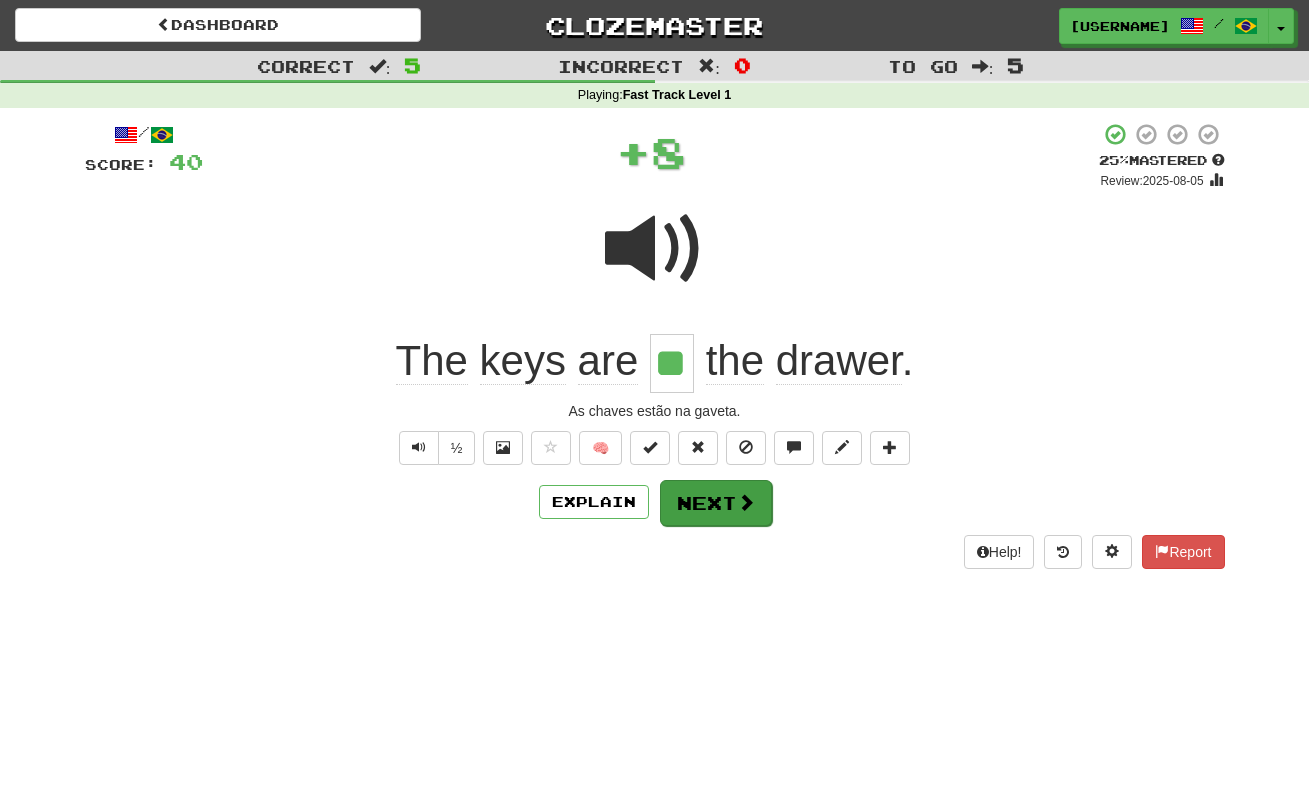 click on "Next" at bounding box center [716, 503] 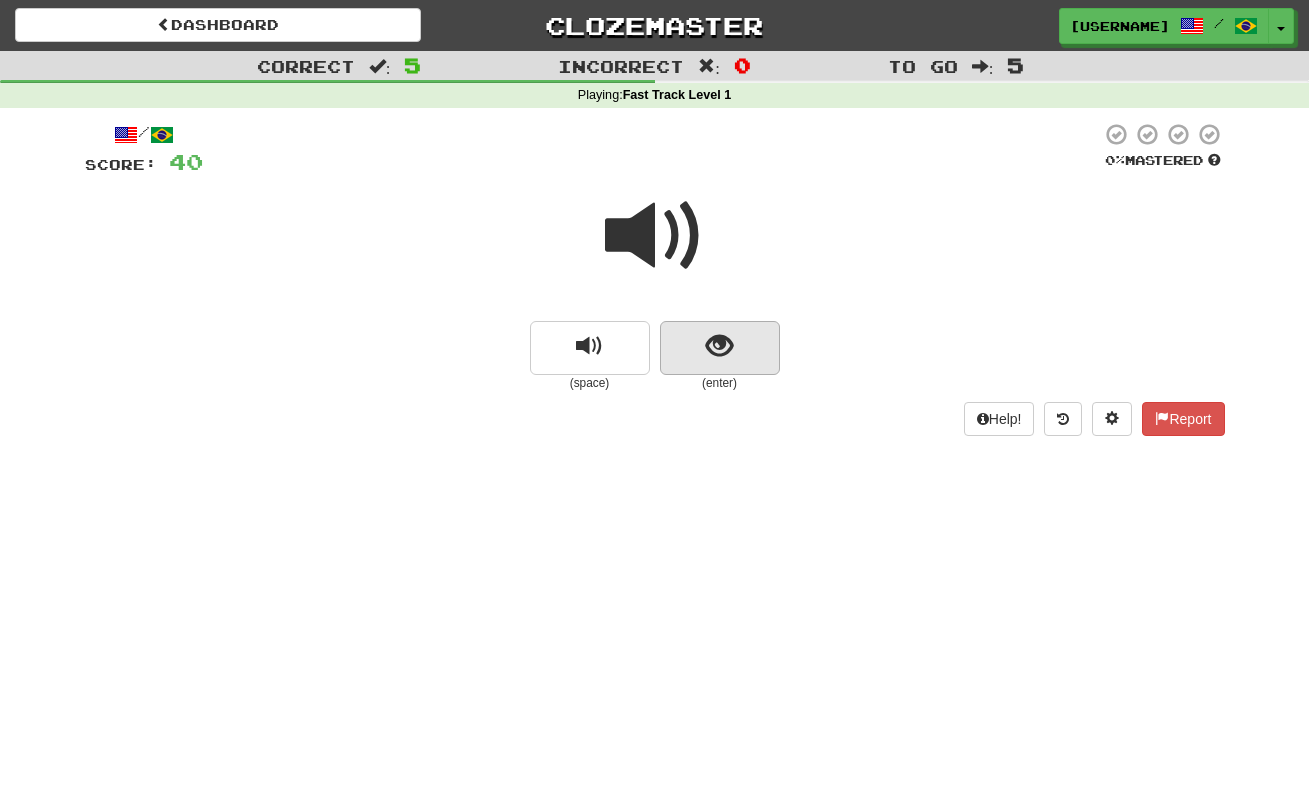 click at bounding box center [720, 348] 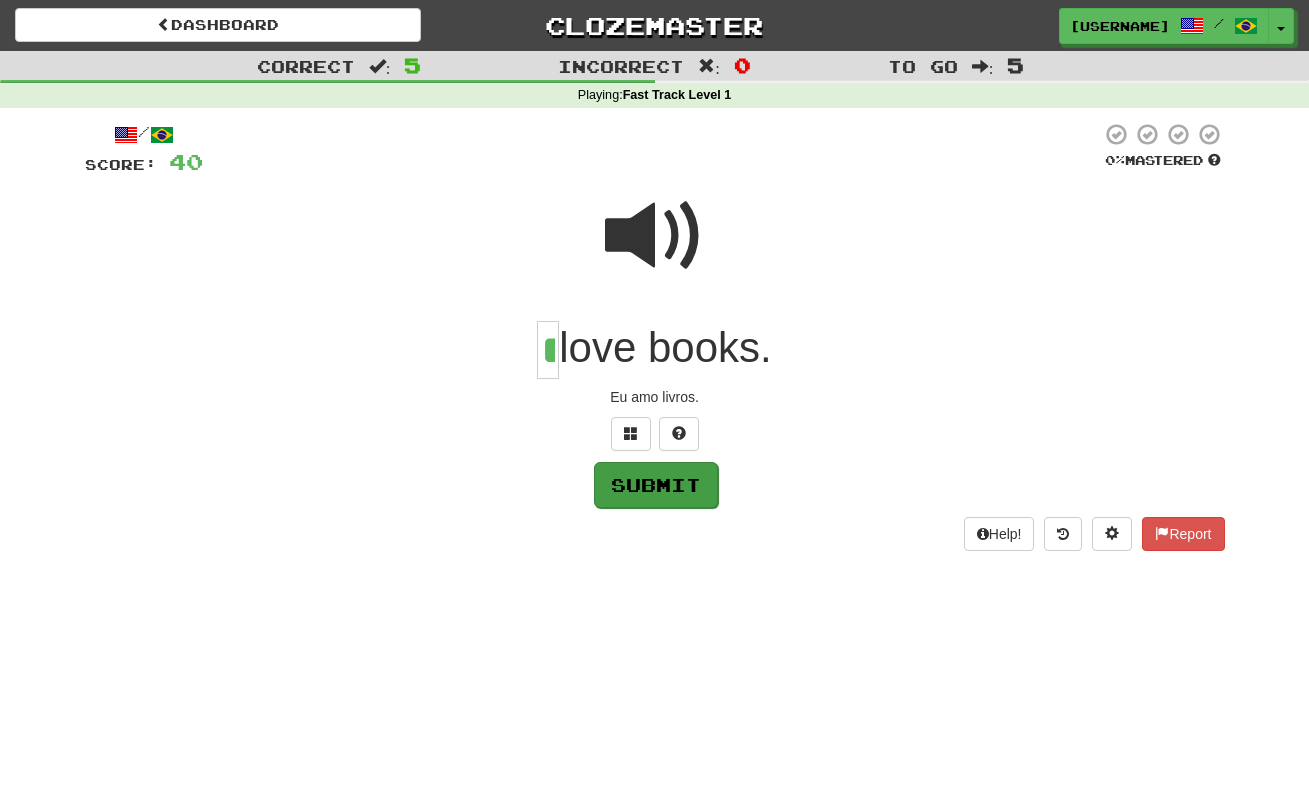 type on "*" 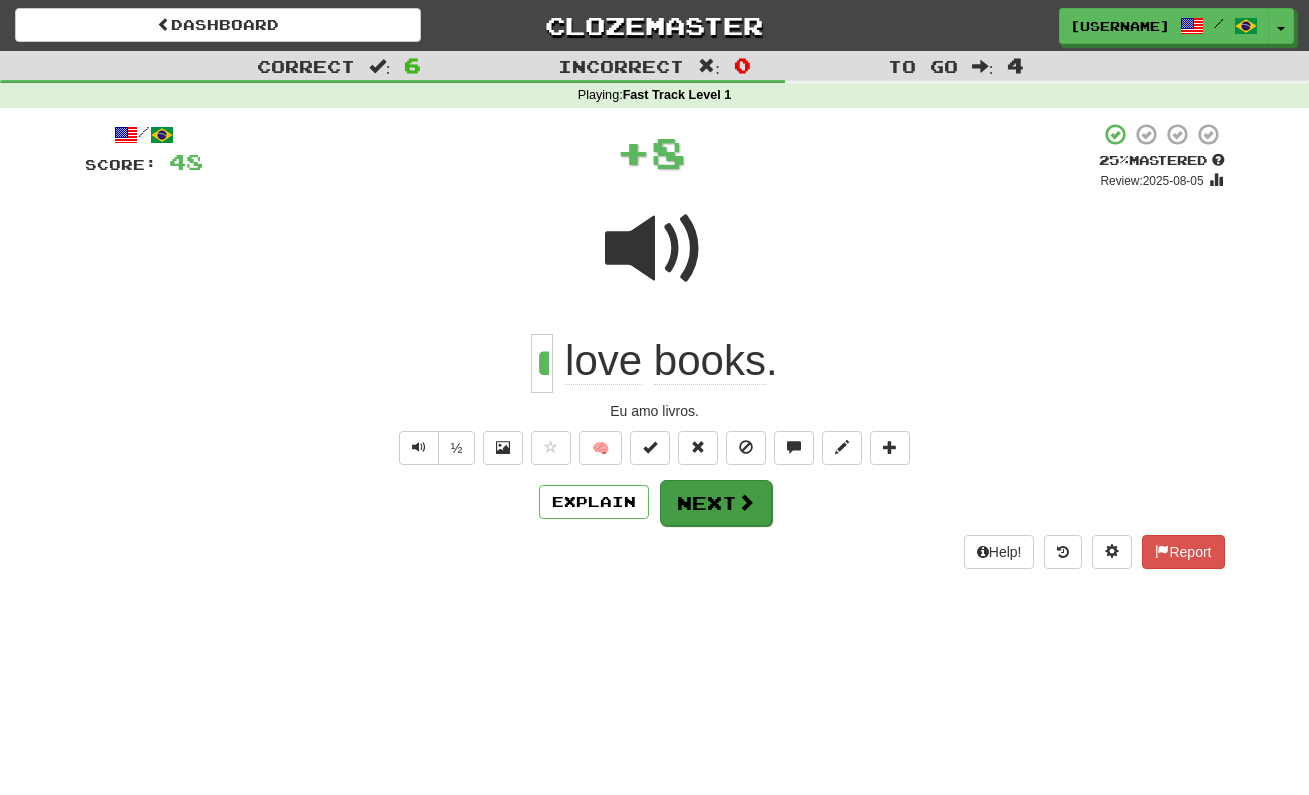 click on "Next" at bounding box center (716, 503) 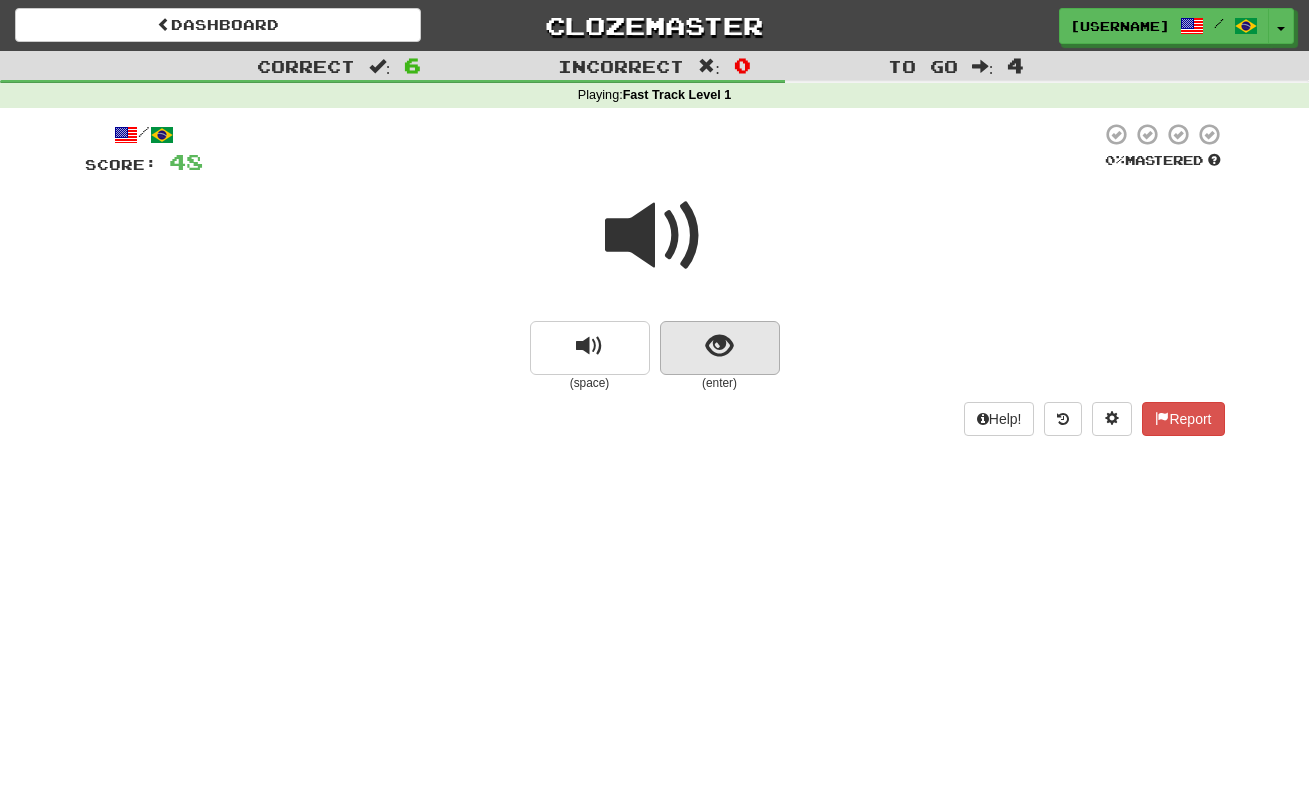 click at bounding box center [719, 346] 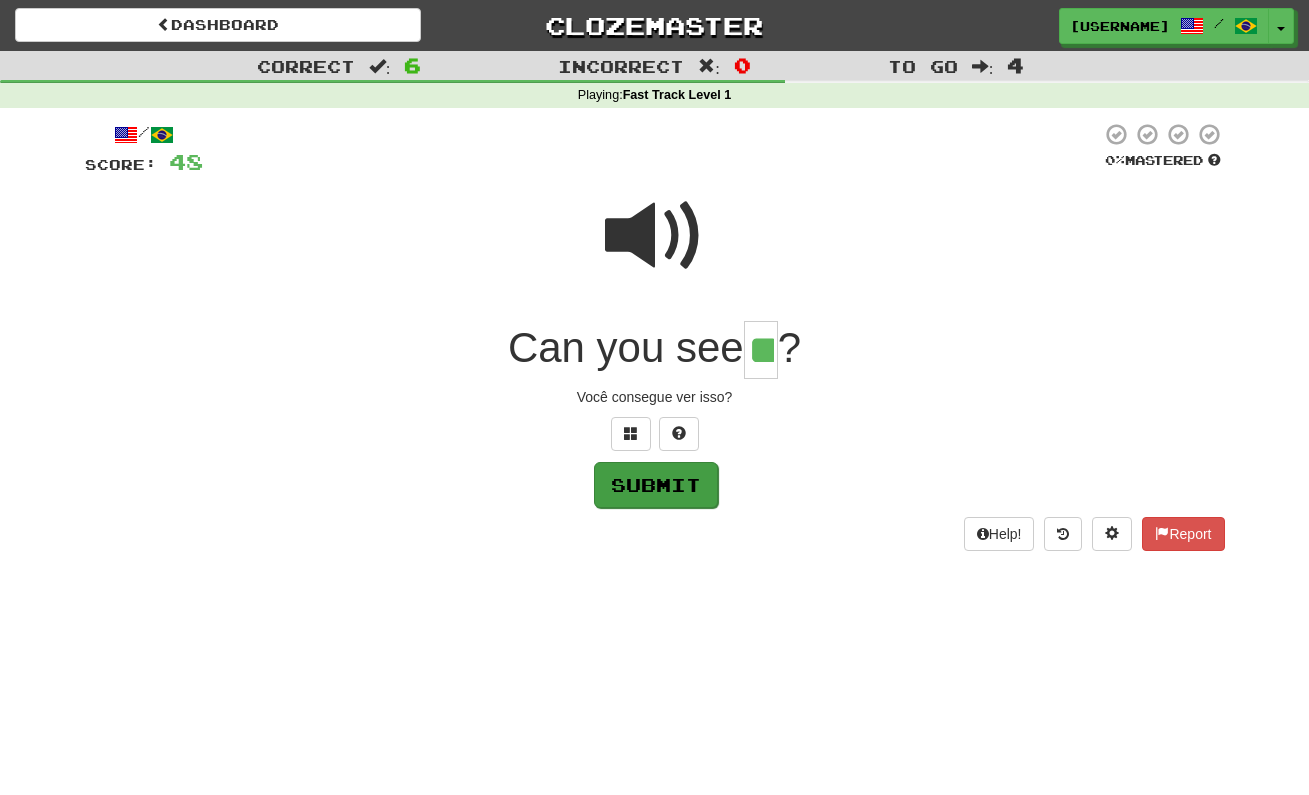 type on "**" 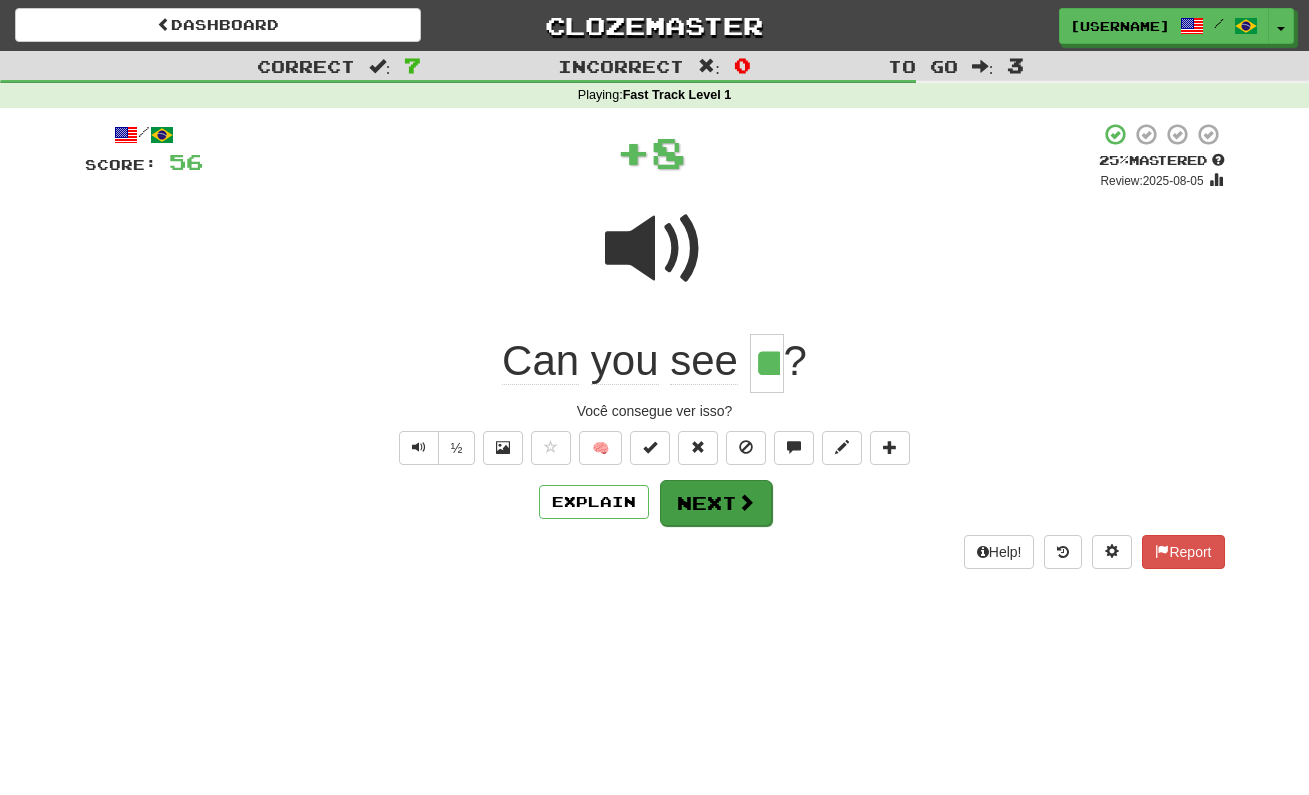 click on "Next" at bounding box center [716, 503] 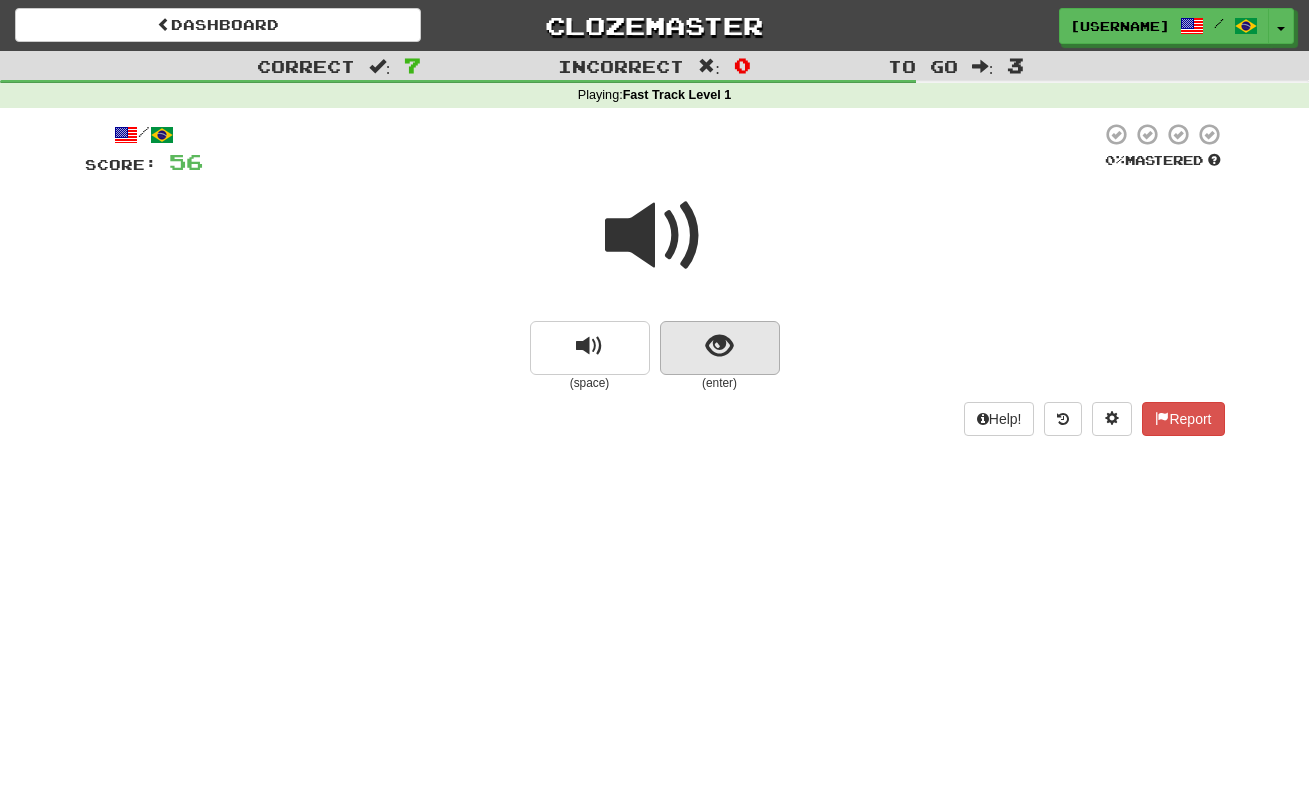 click at bounding box center [720, 348] 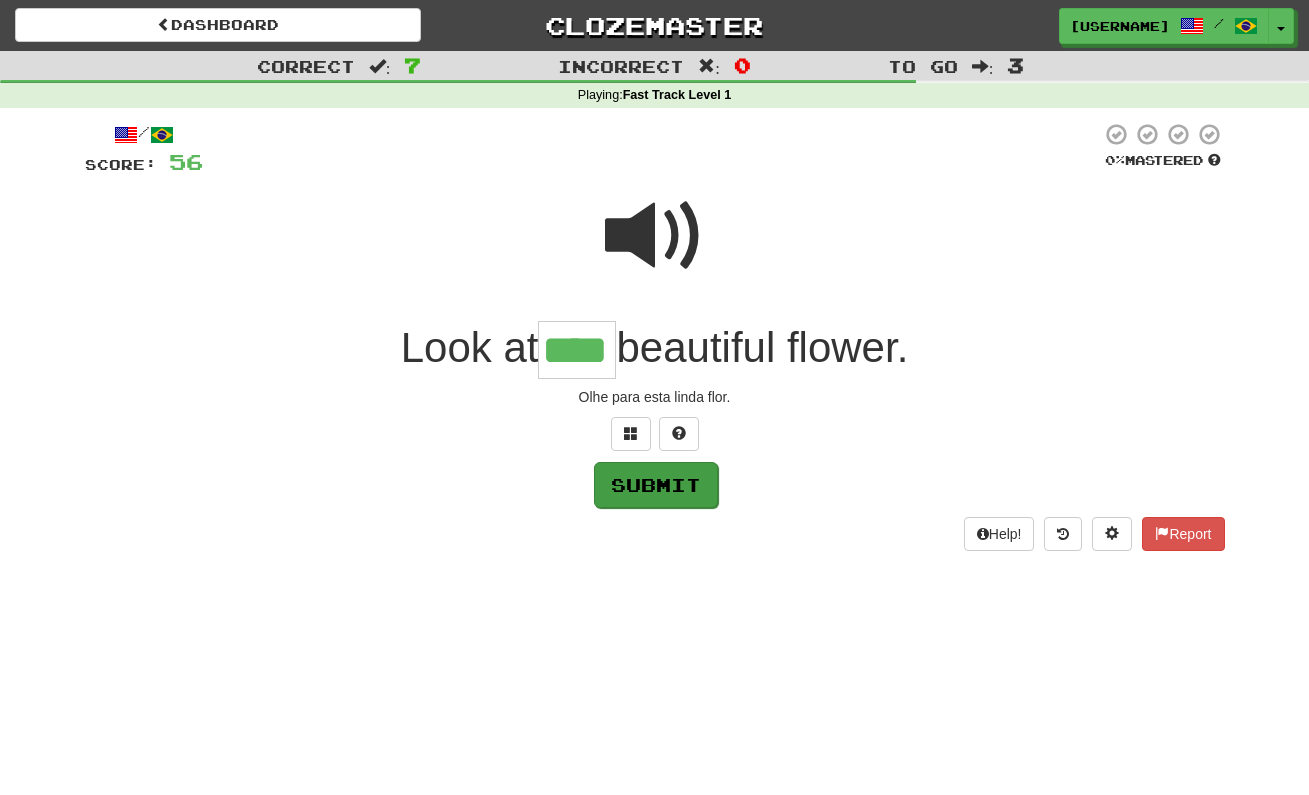 type on "****" 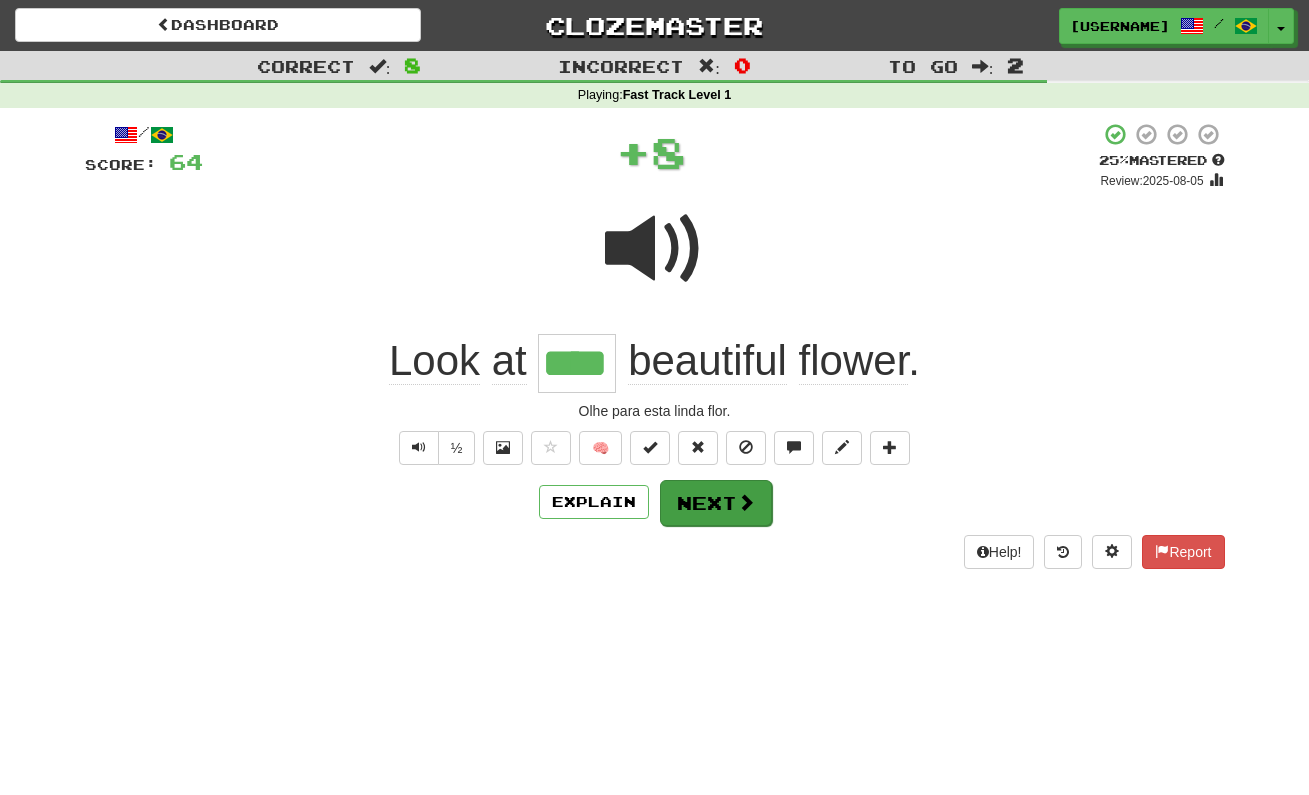 click on "Next" at bounding box center (716, 503) 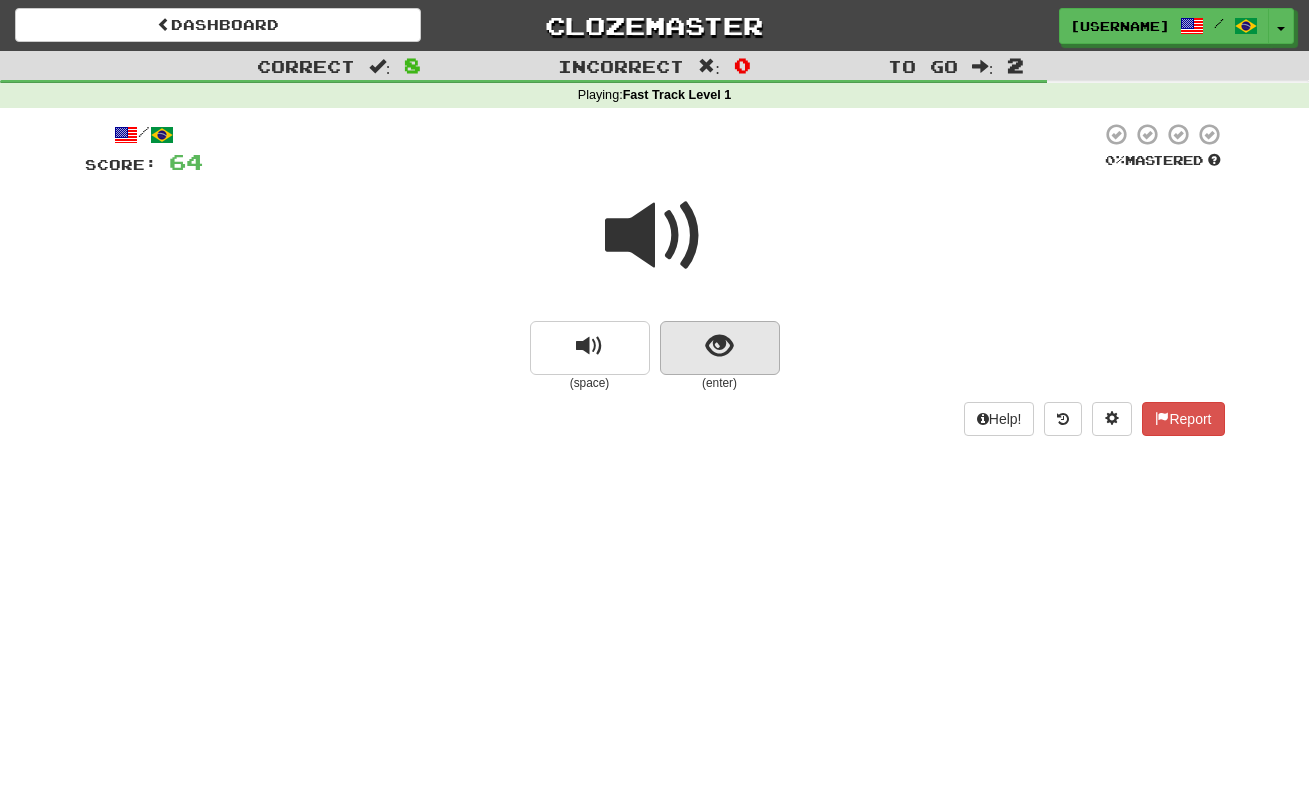 click at bounding box center (719, 346) 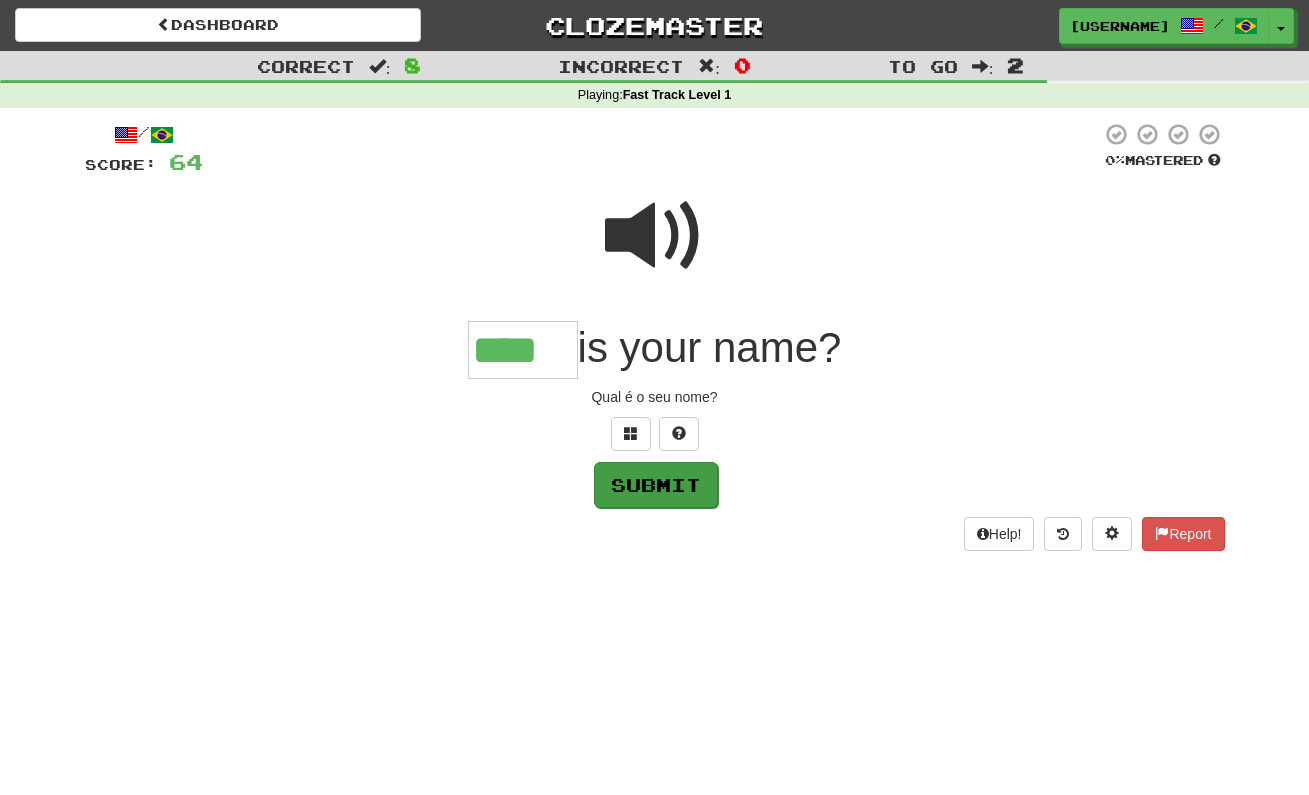 click on "Submit" at bounding box center [656, 485] 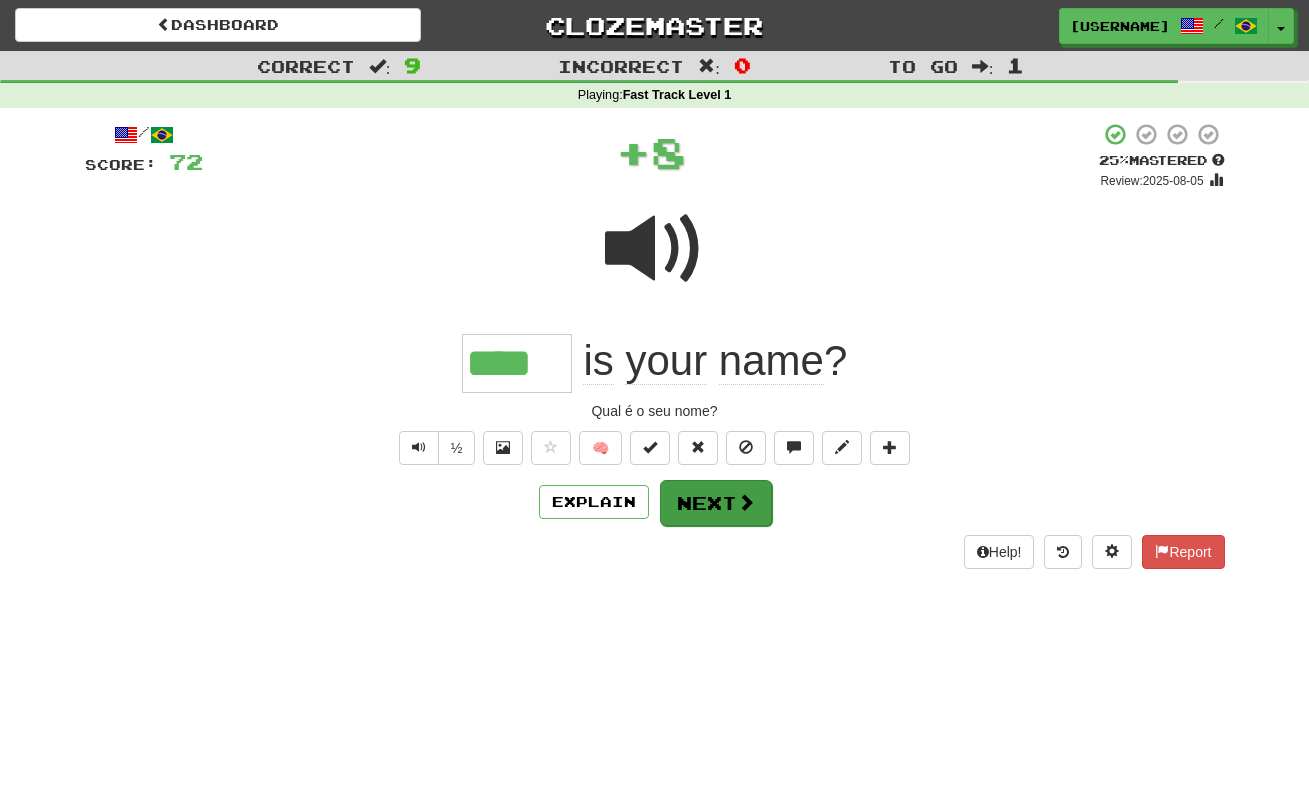 click on "Next" at bounding box center (716, 503) 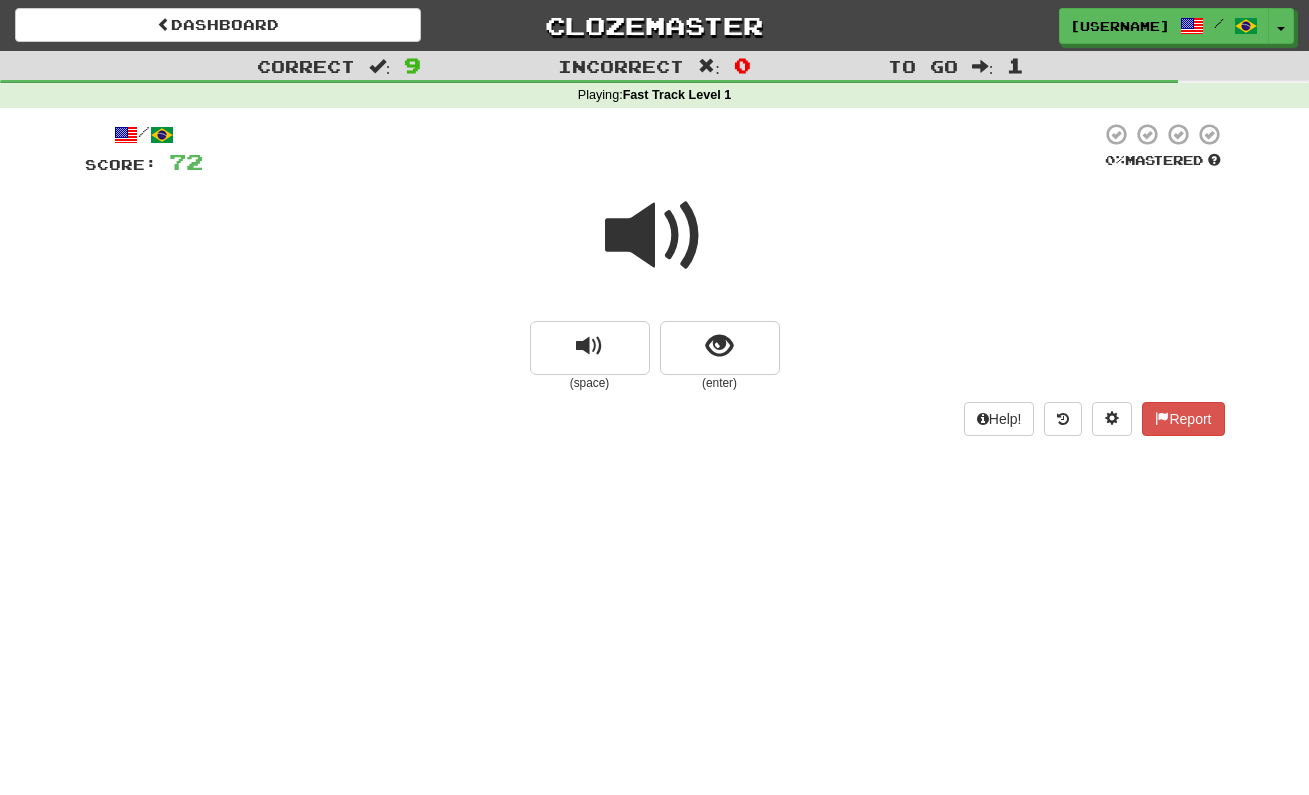 click on "(enter)" at bounding box center (720, 383) 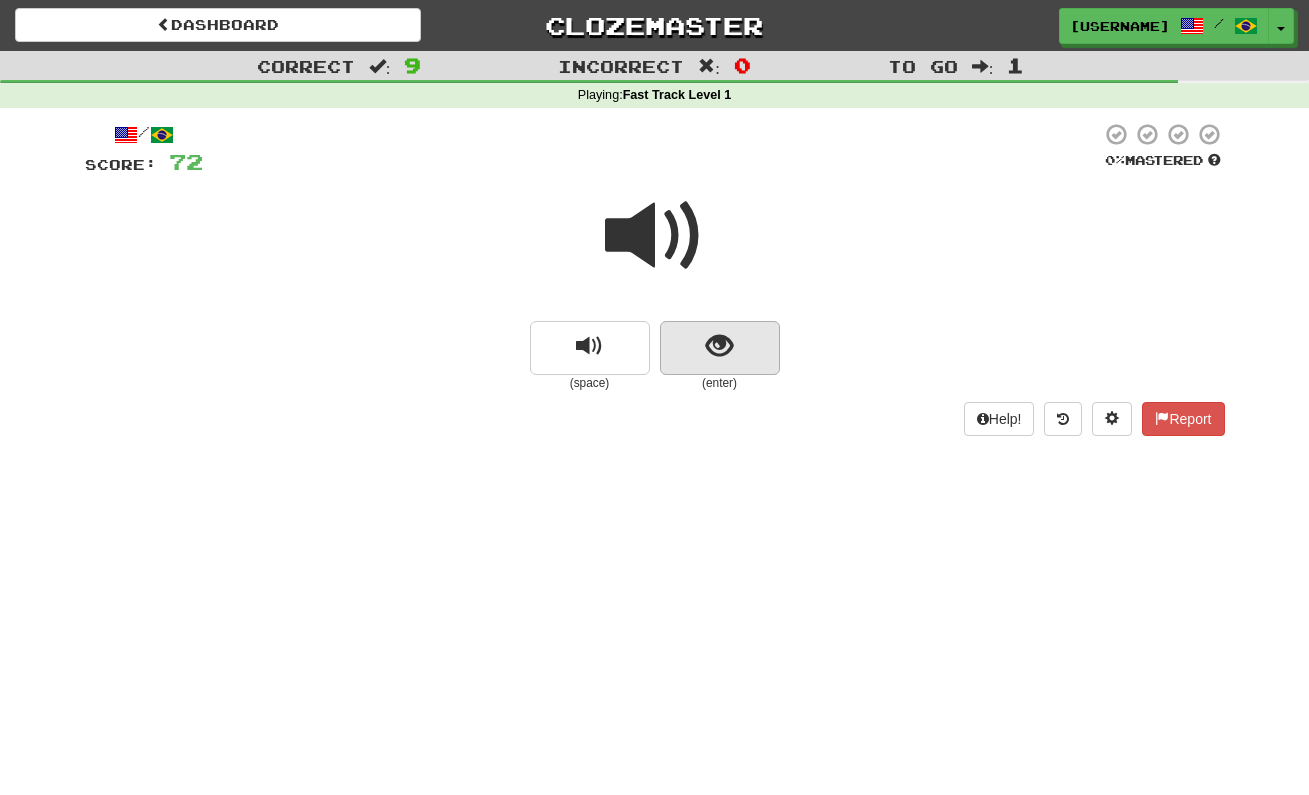 click at bounding box center (720, 348) 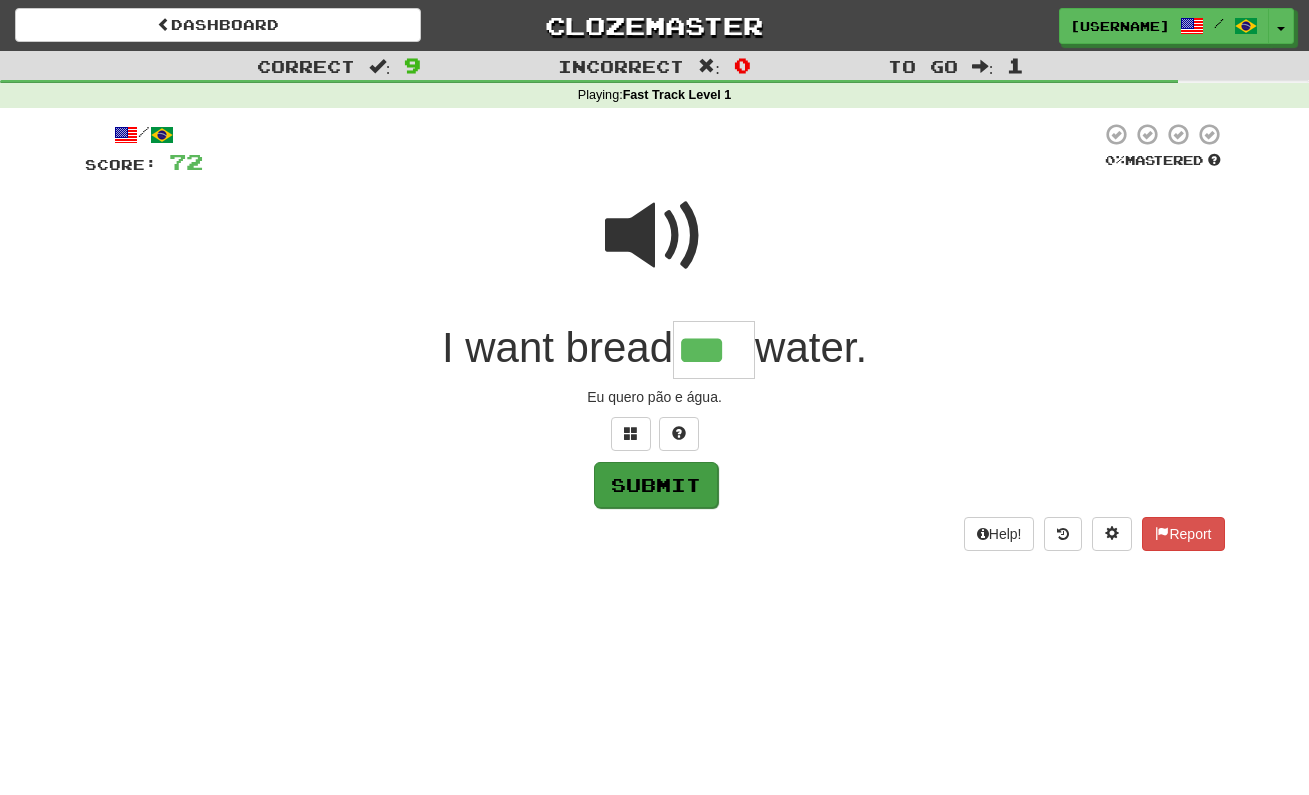type on "***" 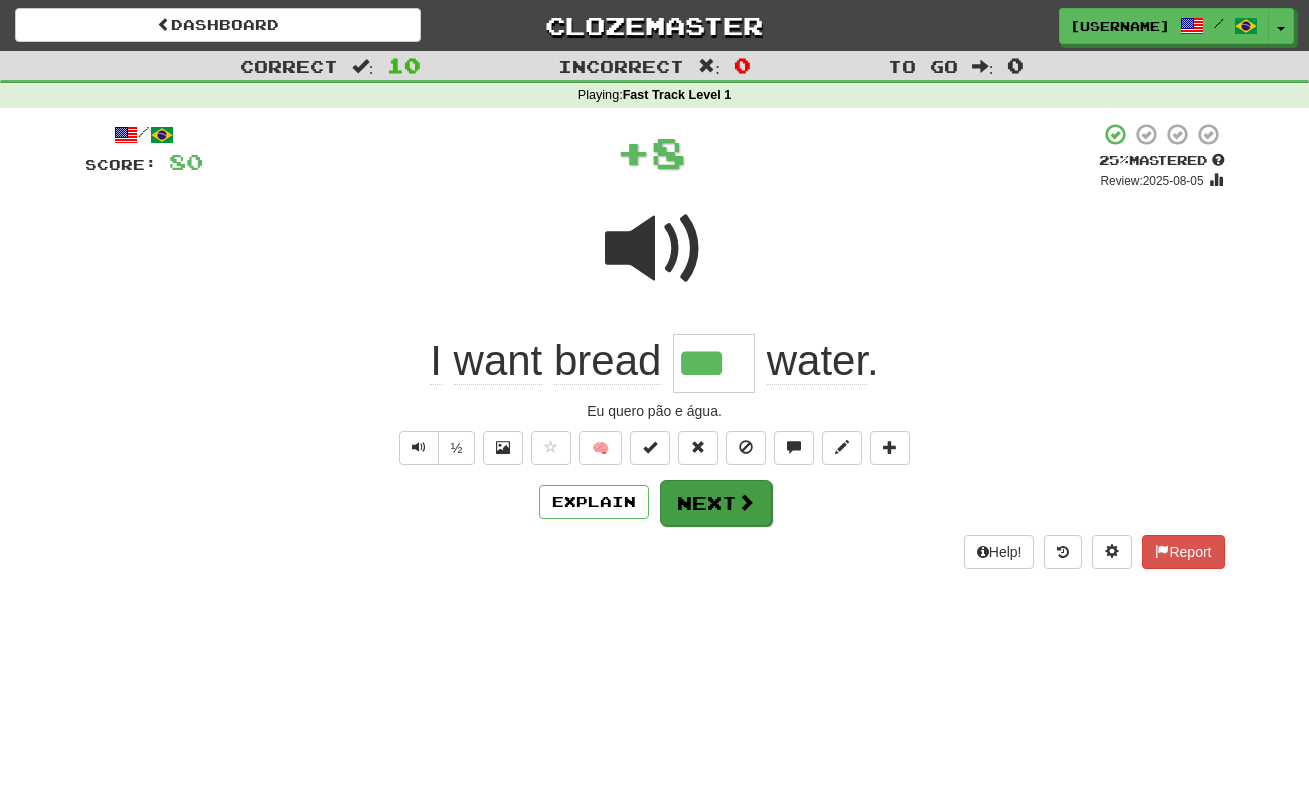 click on "Next" at bounding box center (716, 503) 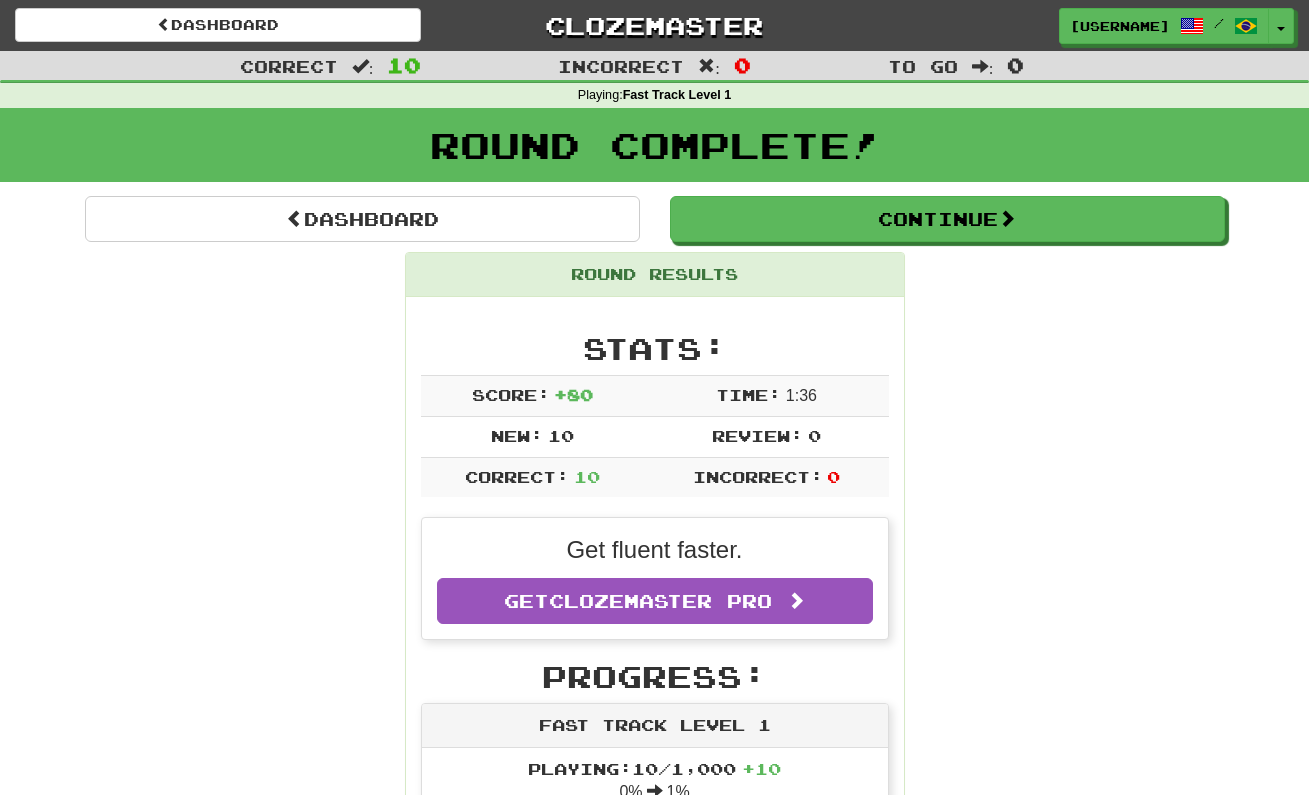 click on "Stats: Score:   + 80 Time:   1 : 36 New:   10 Review:   0 Correct:   10 Incorrect:   0 Get fluent faster. Get  Clozemaster Pro   Progress: Fast Track Level 1 Playing:  10  /  1,000 + 10 0% 1% Mastered:  0  /  1,000 0% Ready for Review:  0  /  Level:  0 20  points to level  1  - keep going! Ranked:  10 th  this week Sentences:  Report You  are my friend. Você é meu amigo.  Report Can you help  me , please? Você pode me ajudar, por favor?  Report Is  that  your pencil? Esse é o seu lápis?  Report We  are going to the park. Estamos indo para o parque.  Report The keys are  in  the drawer. As chaves estão na gaveta.  Report I  love books. Eu amo livros.  Report Can you see  it ? Você consegue ver isso?  Report Look at  this  beautiful flower. Olhe para esta linda flor.  Report What  is your name? Qual é o seu nome?  Report I want bread  and  water. Eu quero pão e água." at bounding box center (655, 1188) 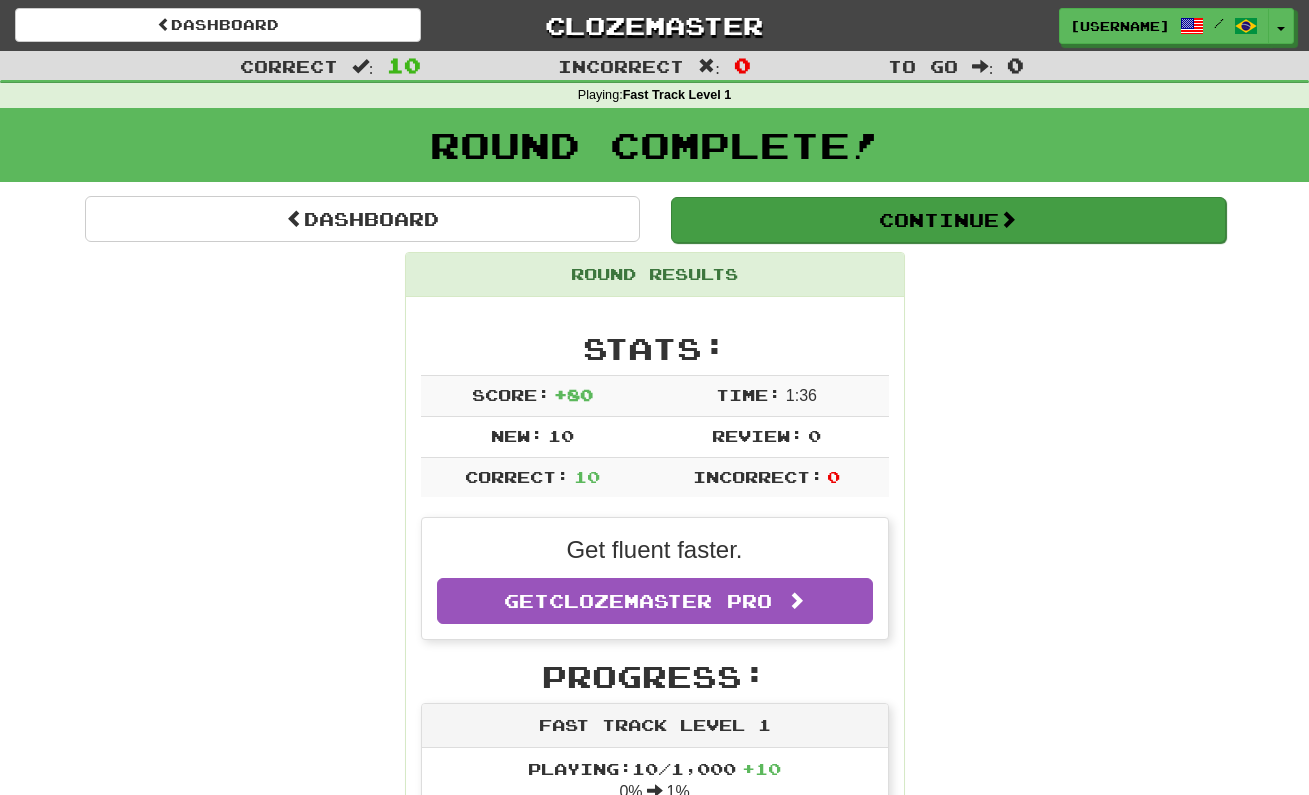 click on "Continue" at bounding box center [948, 220] 